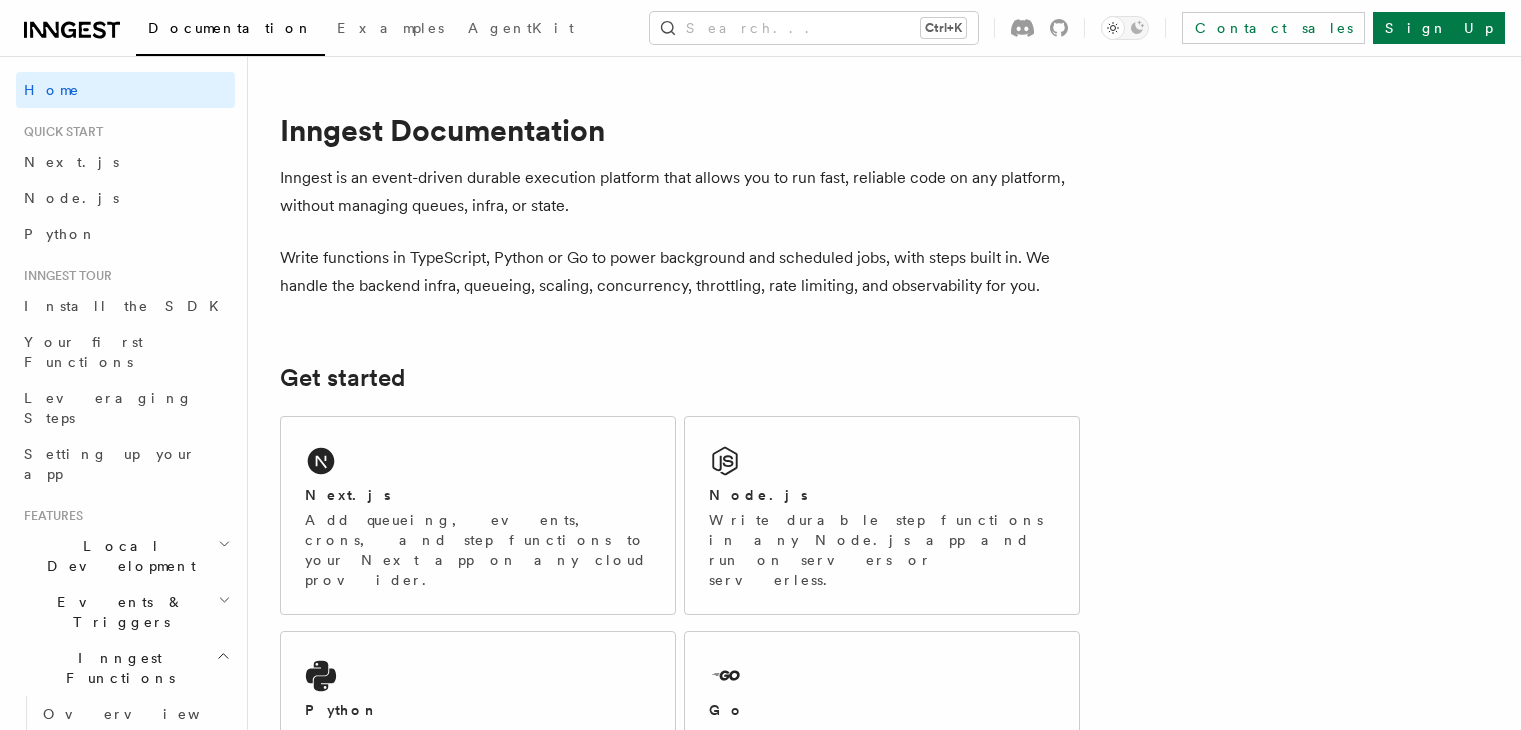 scroll, scrollTop: 0, scrollLeft: 0, axis: both 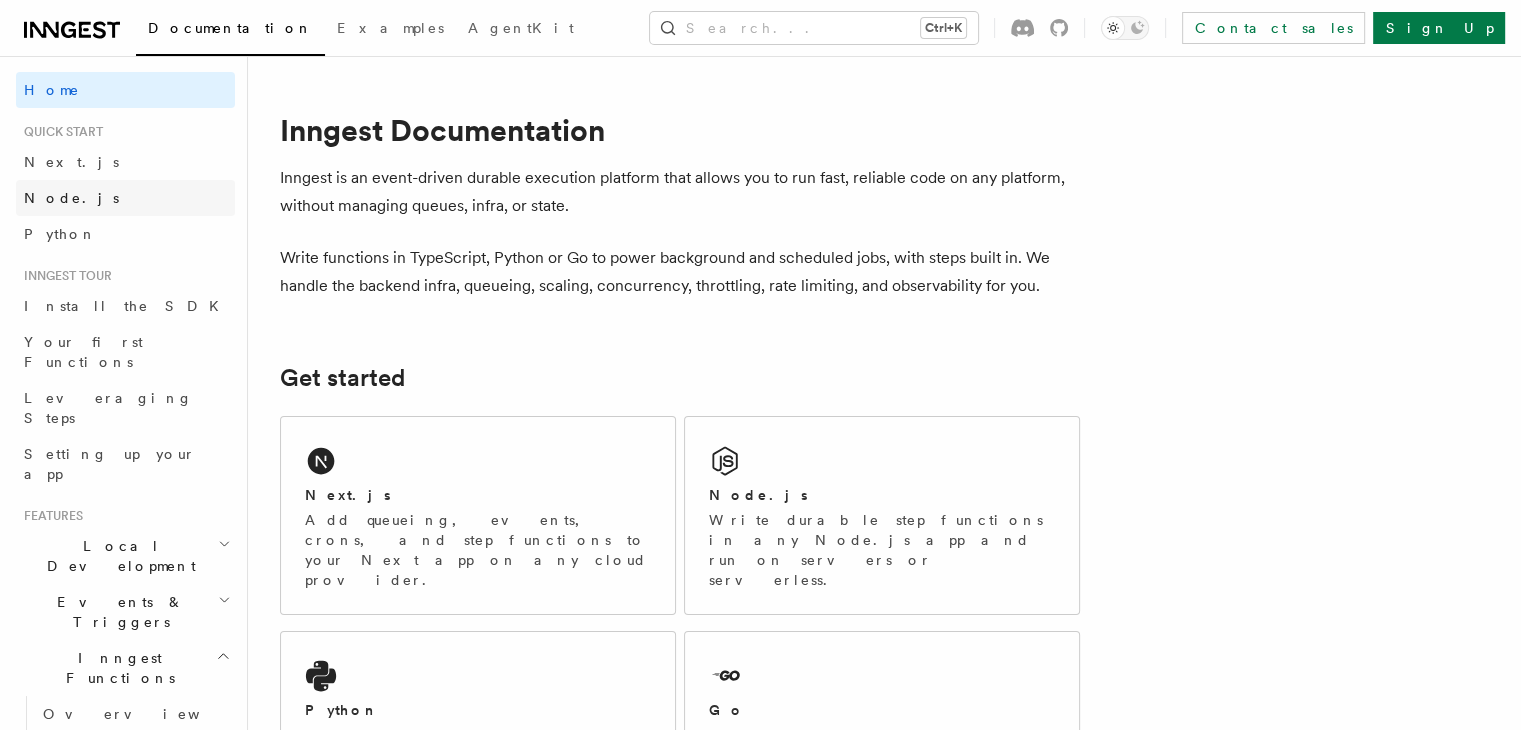 click on "Node.js" at bounding box center (125, 198) 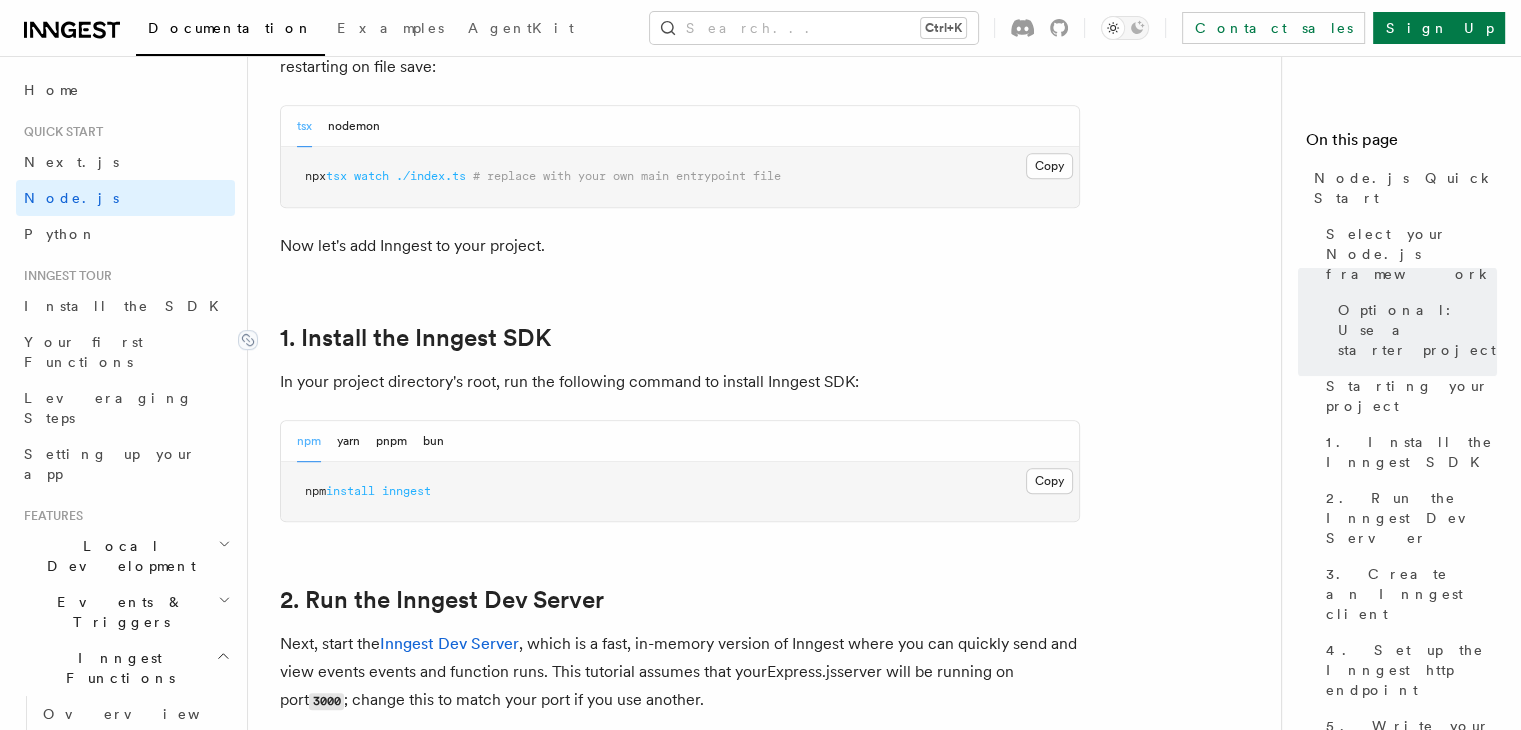 scroll, scrollTop: 1100, scrollLeft: 0, axis: vertical 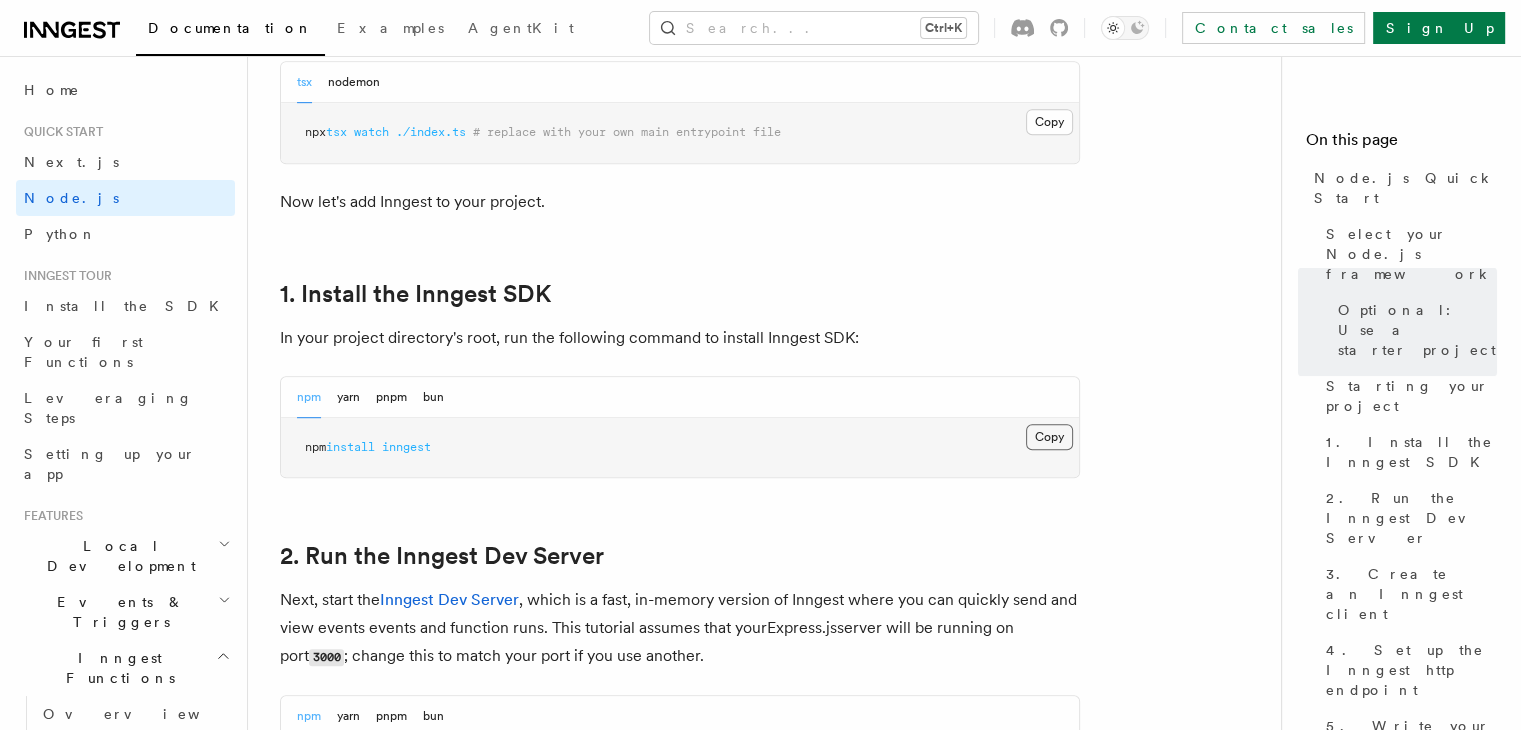 click on "Copy Copied" at bounding box center (1049, 437) 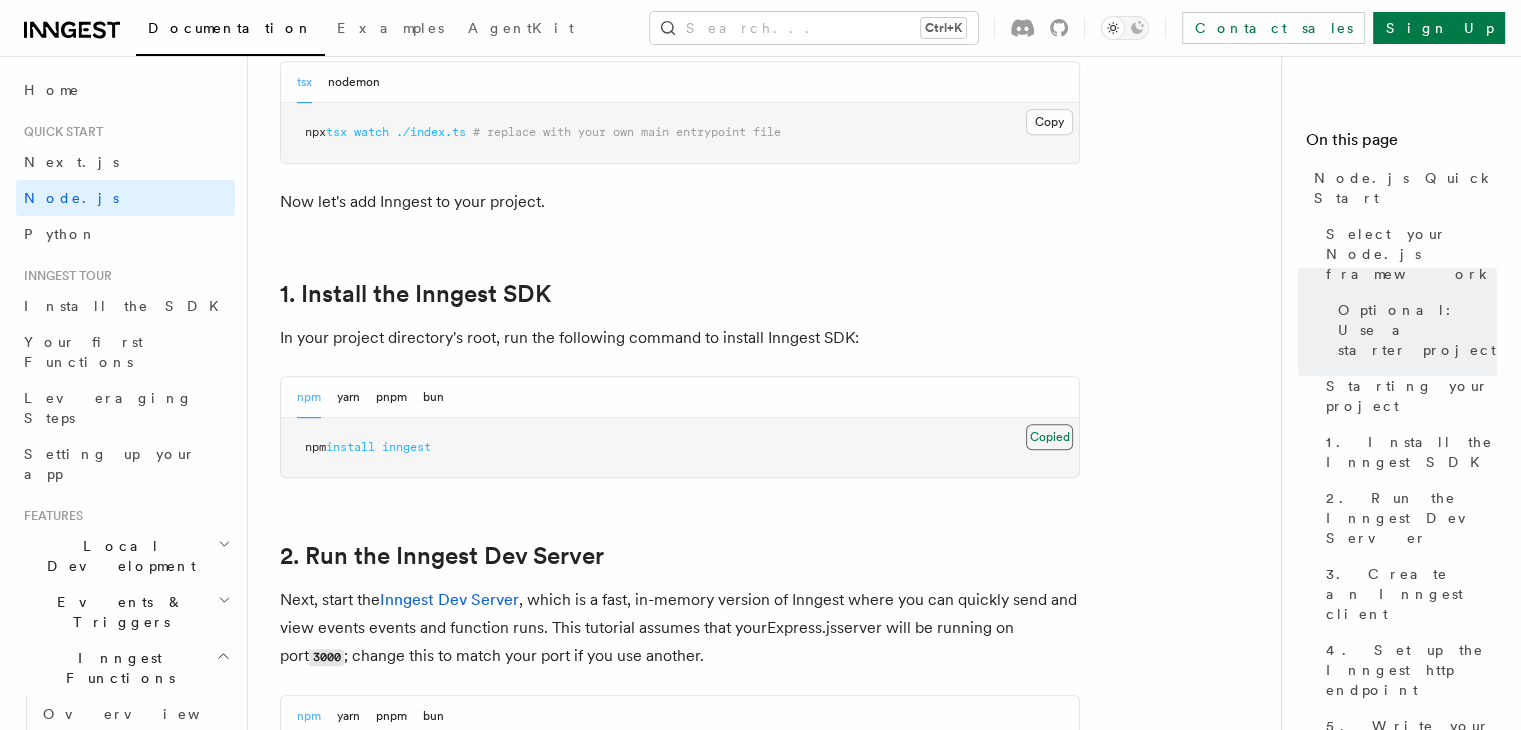 type 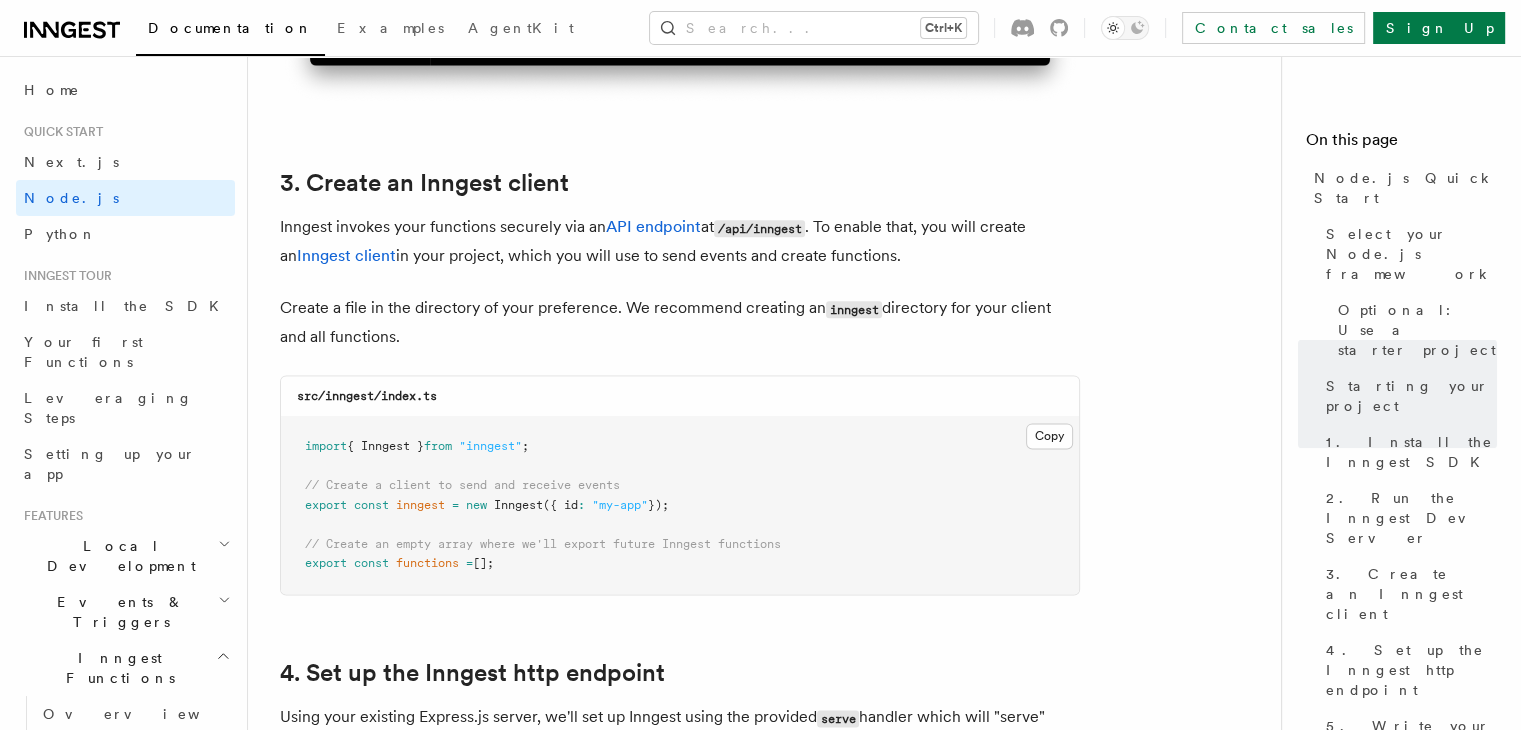 scroll, scrollTop: 2500, scrollLeft: 0, axis: vertical 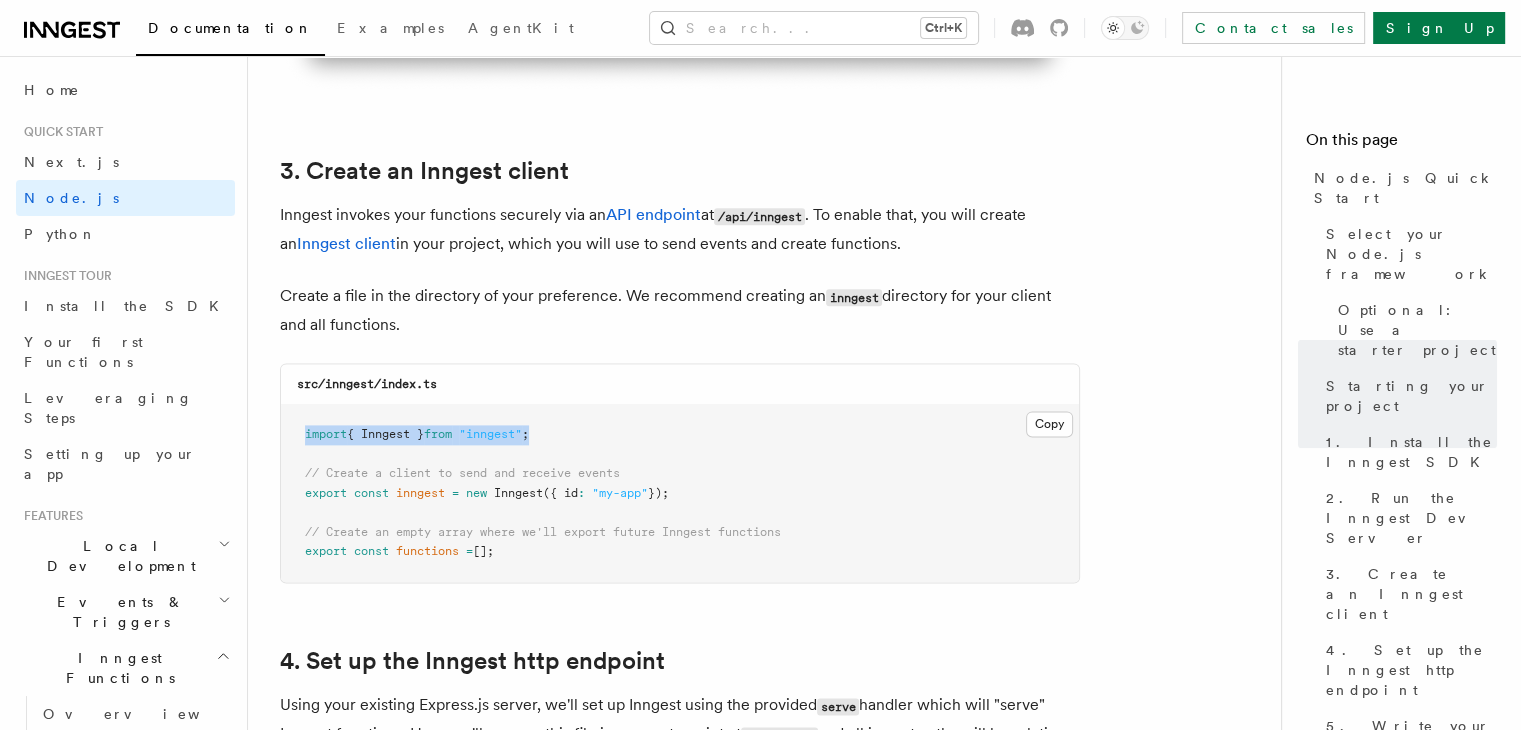 copy on "import  { Inngest }  from   "inngest" ;" 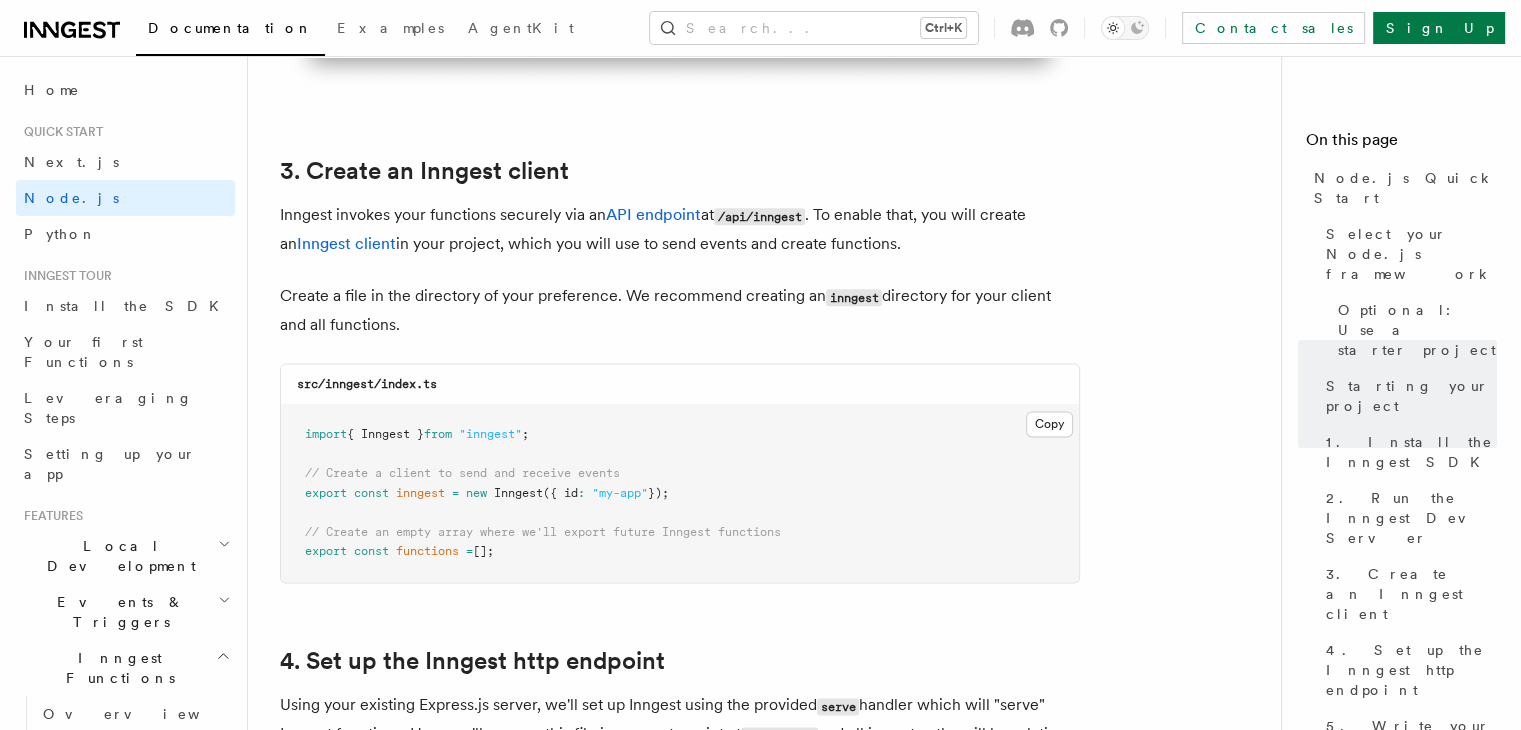 click on "import  { Inngest }  from   "inngest" ;
// Create a client to send and receive events
export   const   inngest   =   new   Inngest ({ id :   "my-app"  });
// Create an empty array where we'll export future Inngest functions
export   const   functions   =  [];" at bounding box center [680, 493] 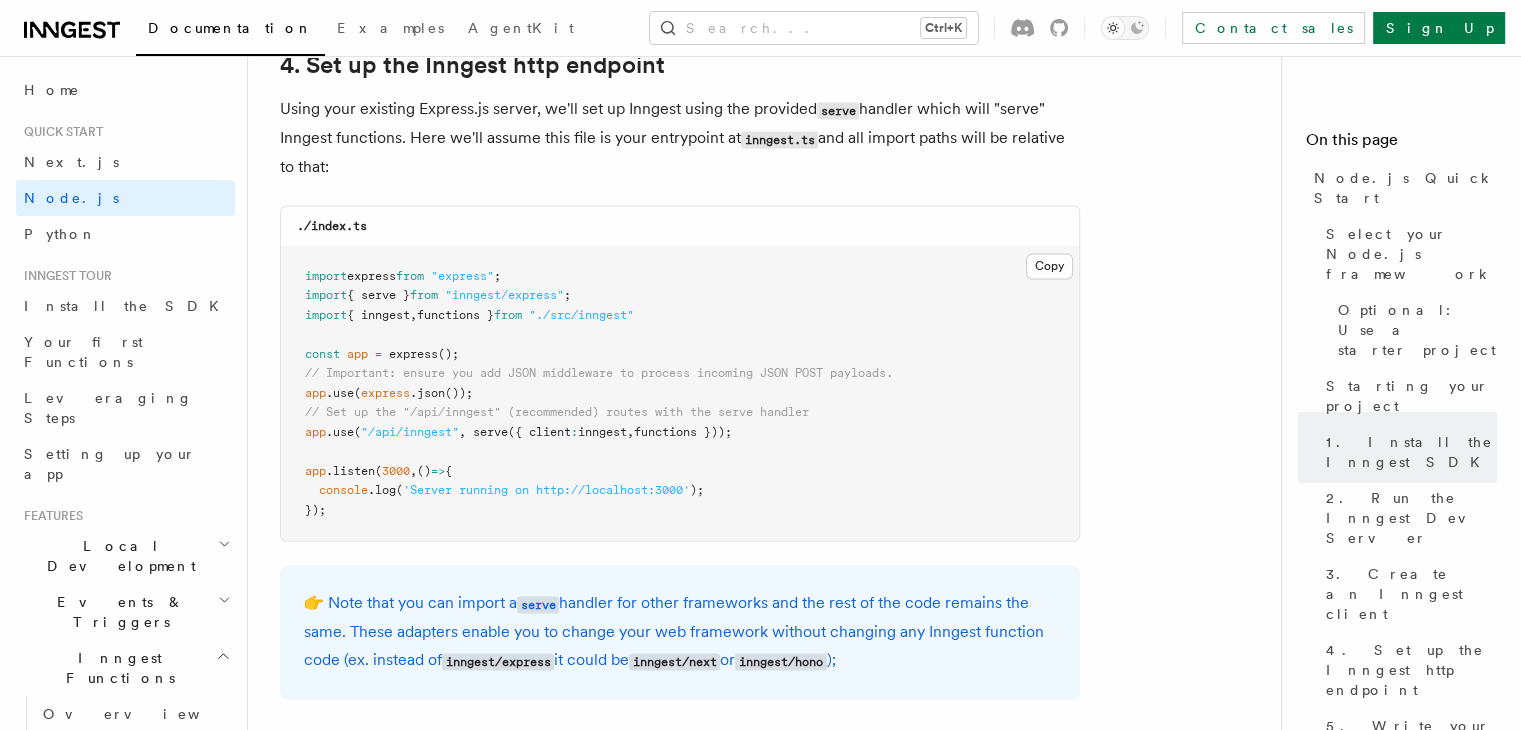 scroll, scrollTop: 3066, scrollLeft: 0, axis: vertical 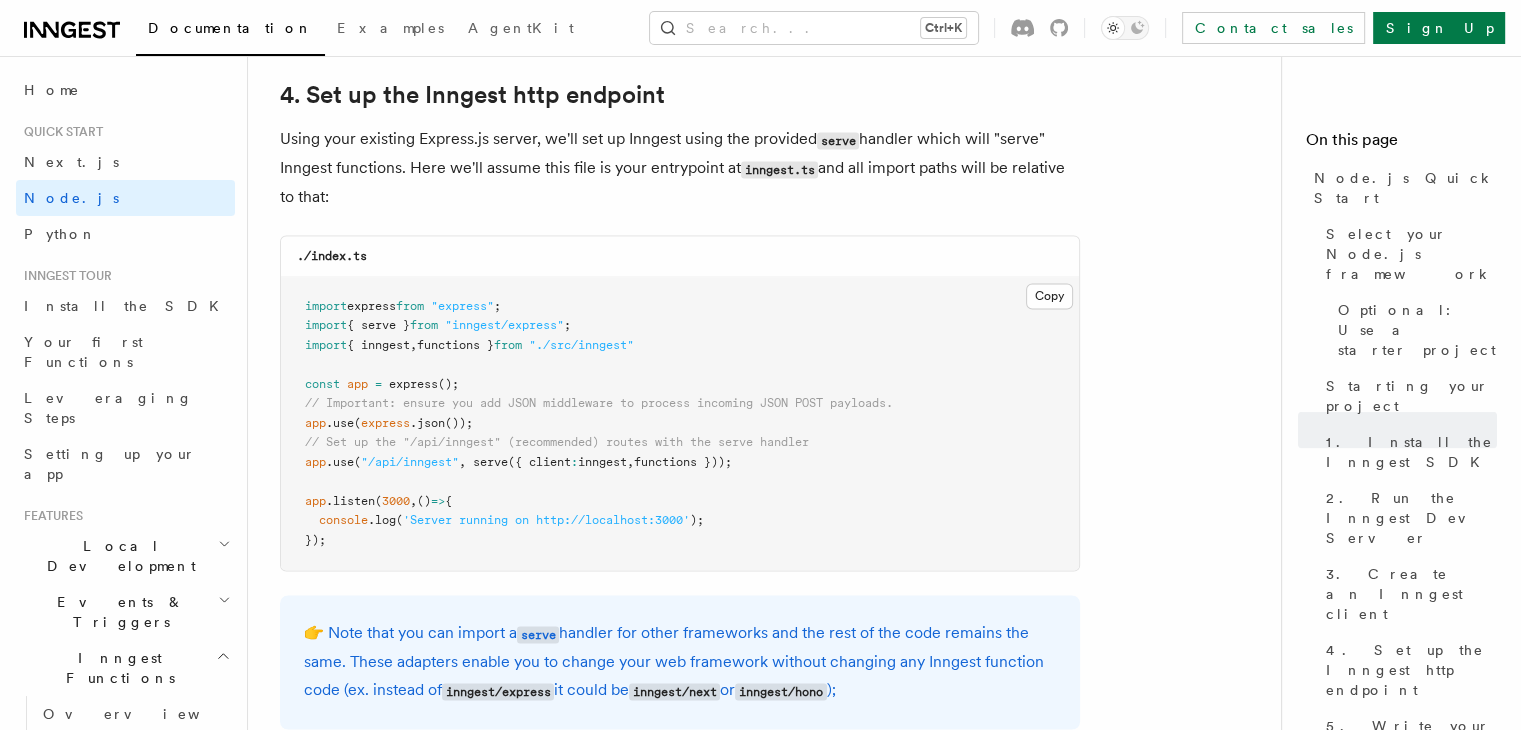 copy on "app .use ( "/api/inngest" ,   serve ({ client :  inngest ,  functions }));" 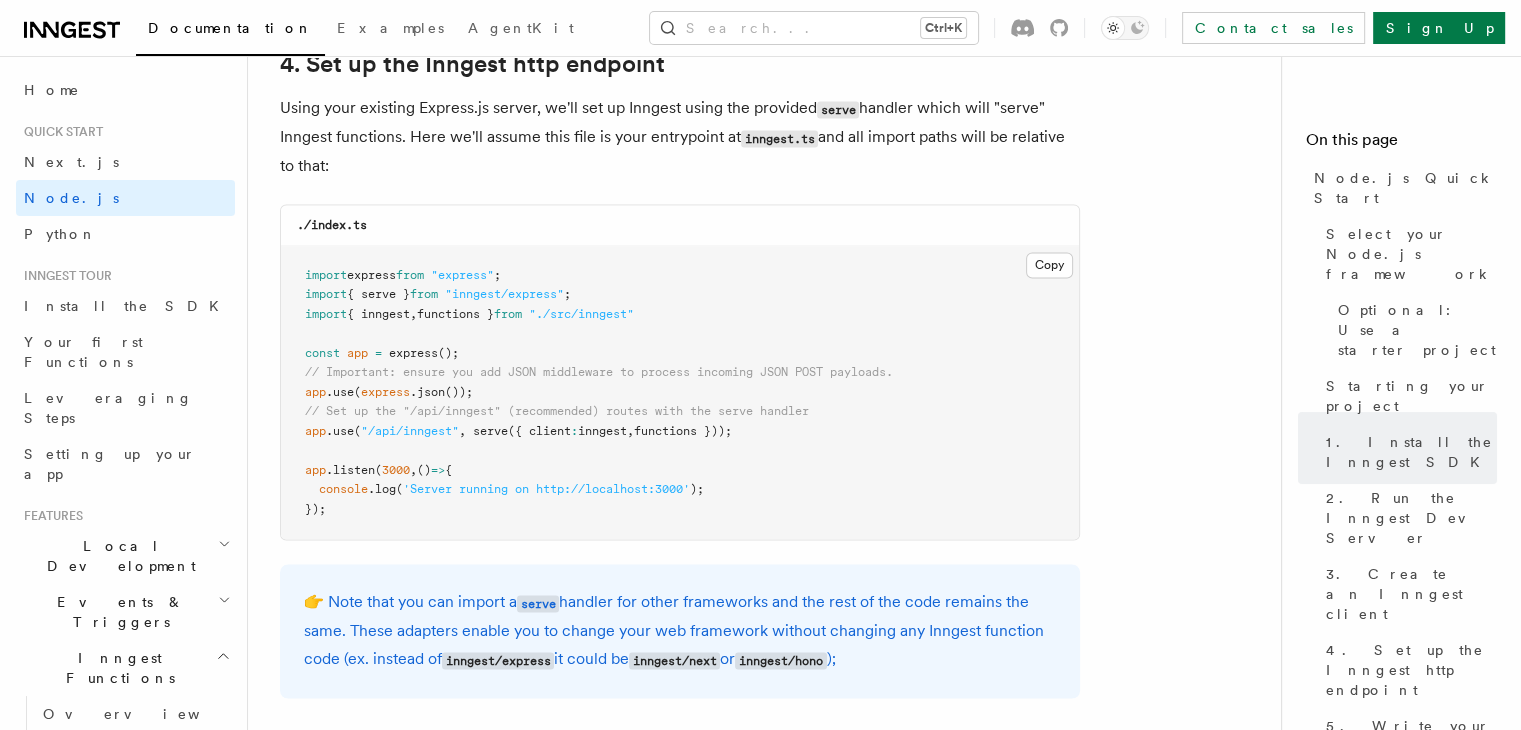 scroll, scrollTop: 3096, scrollLeft: 0, axis: vertical 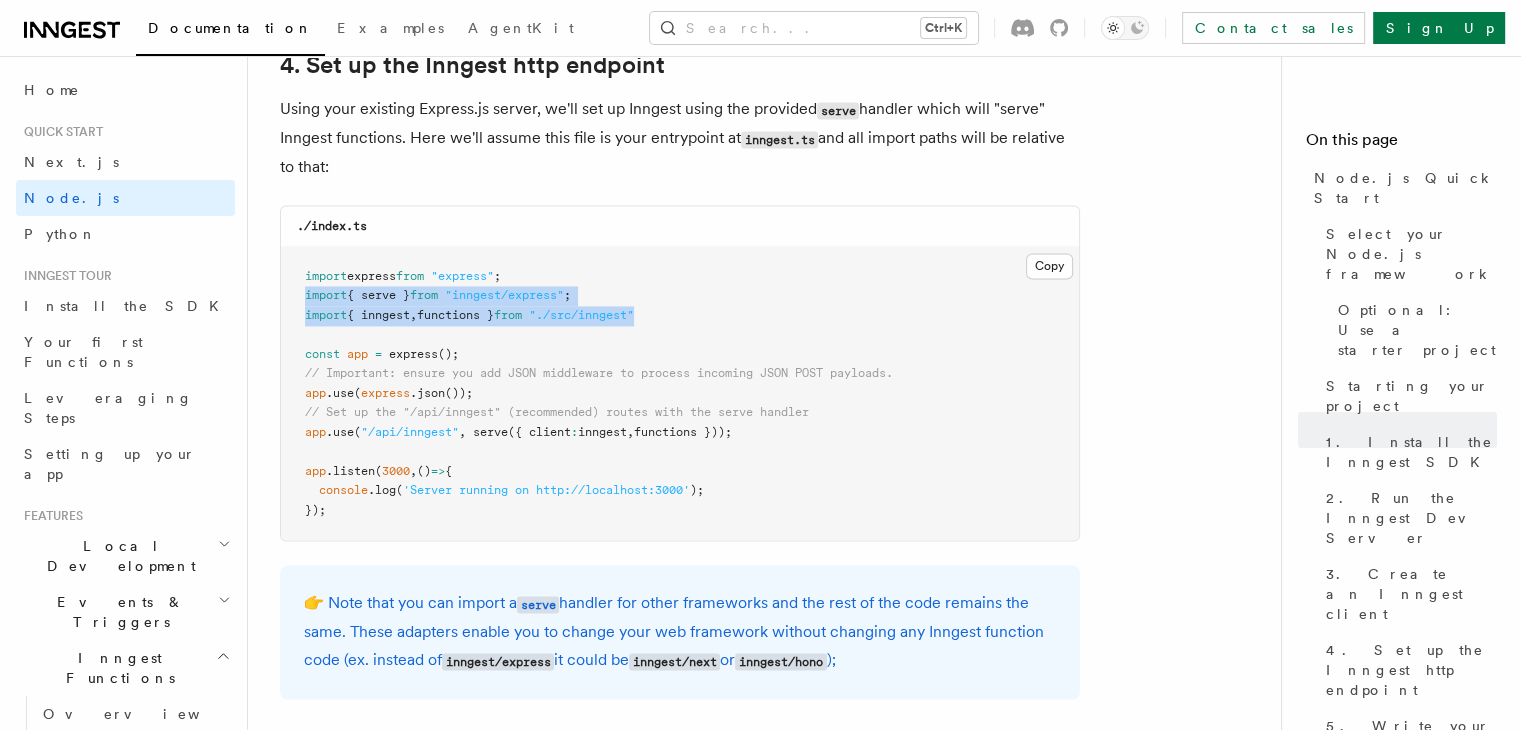 copy on "import  { serve }  from   "inngest/express" ;
import  { inngest ,  functions }  from   "./src/inngest"" 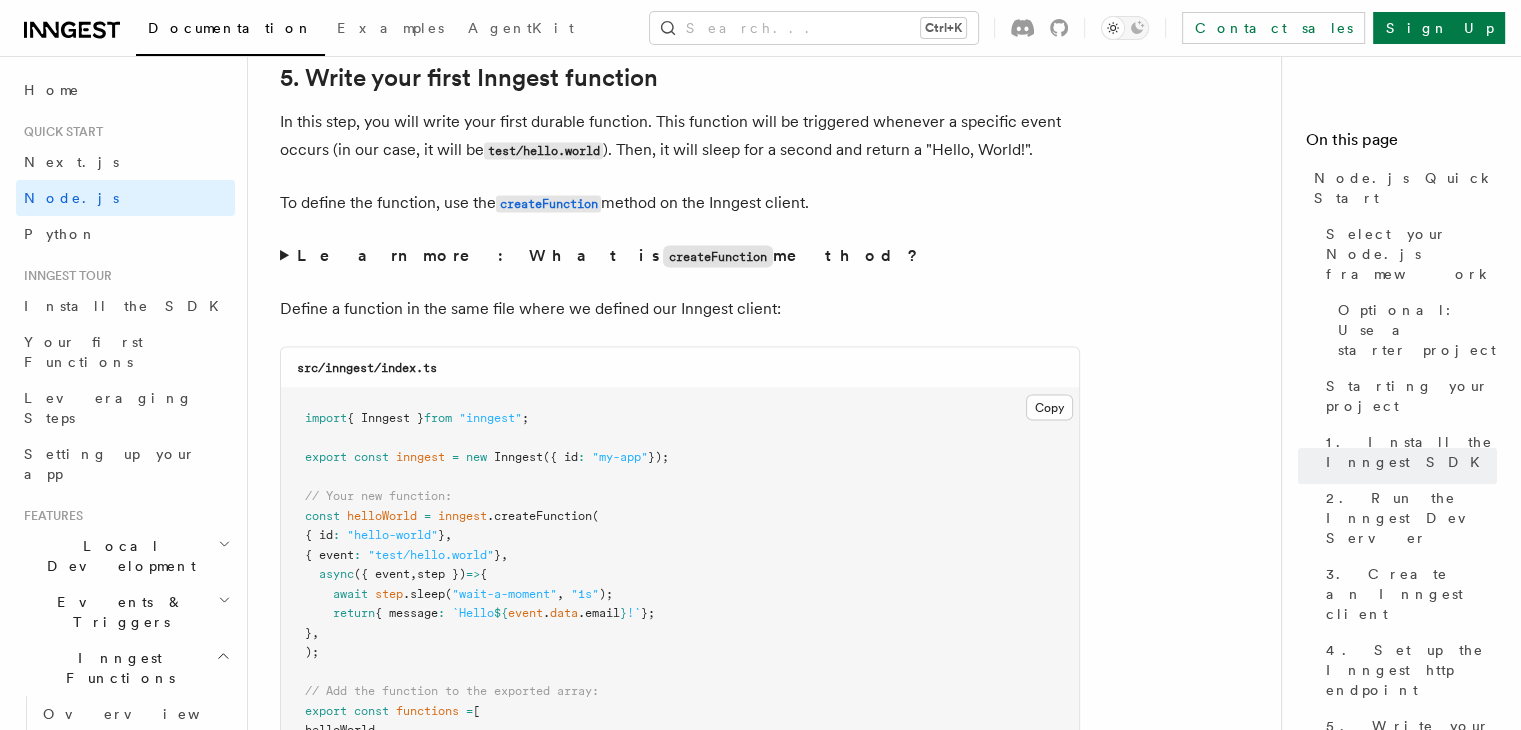 scroll, scrollTop: 3896, scrollLeft: 0, axis: vertical 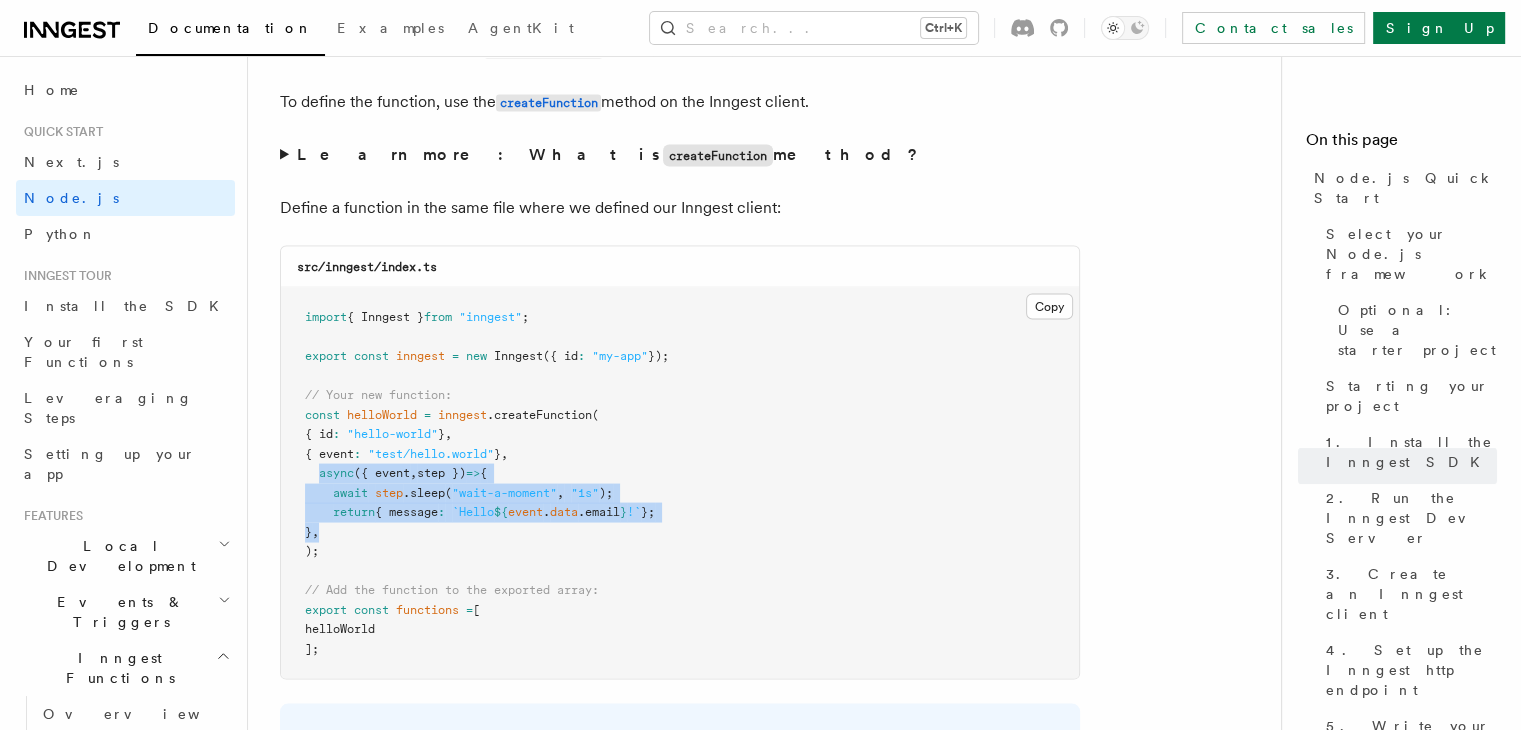 drag, startPoint x: 317, startPoint y: 453, endPoint x: 338, endPoint y: 505, distance: 56.0803 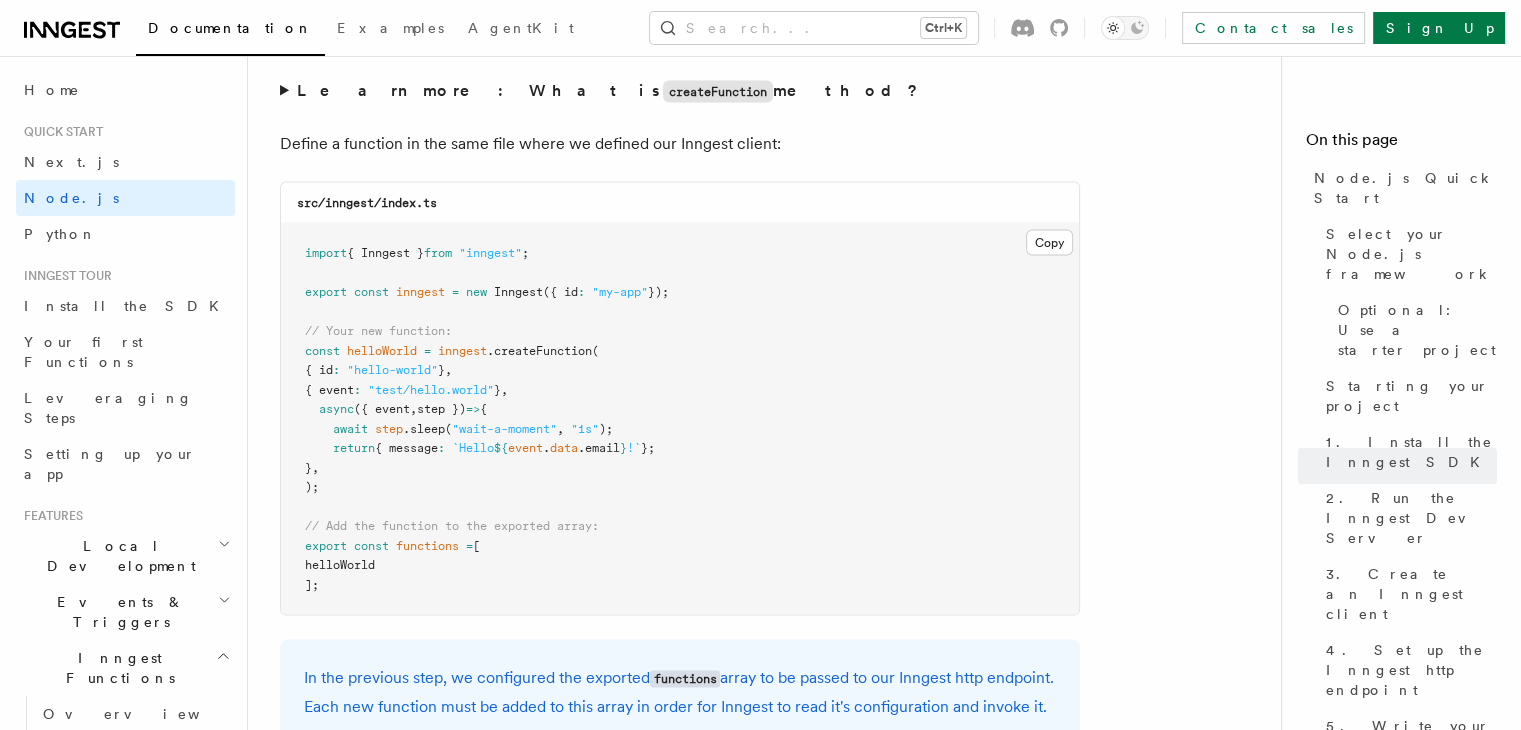 scroll, scrollTop: 3996, scrollLeft: 0, axis: vertical 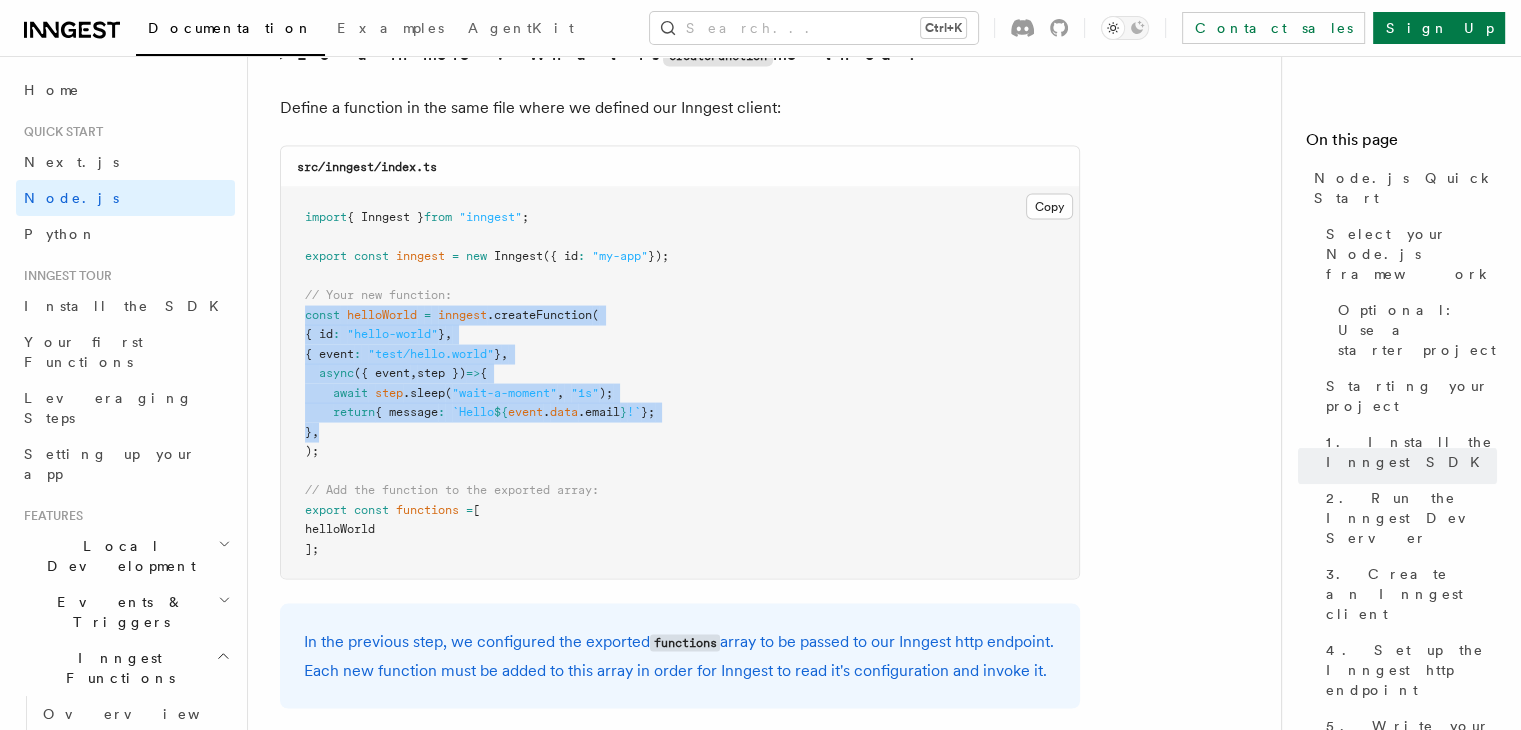 drag, startPoint x: 304, startPoint y: 285, endPoint x: 532, endPoint y: 417, distance: 263.45398 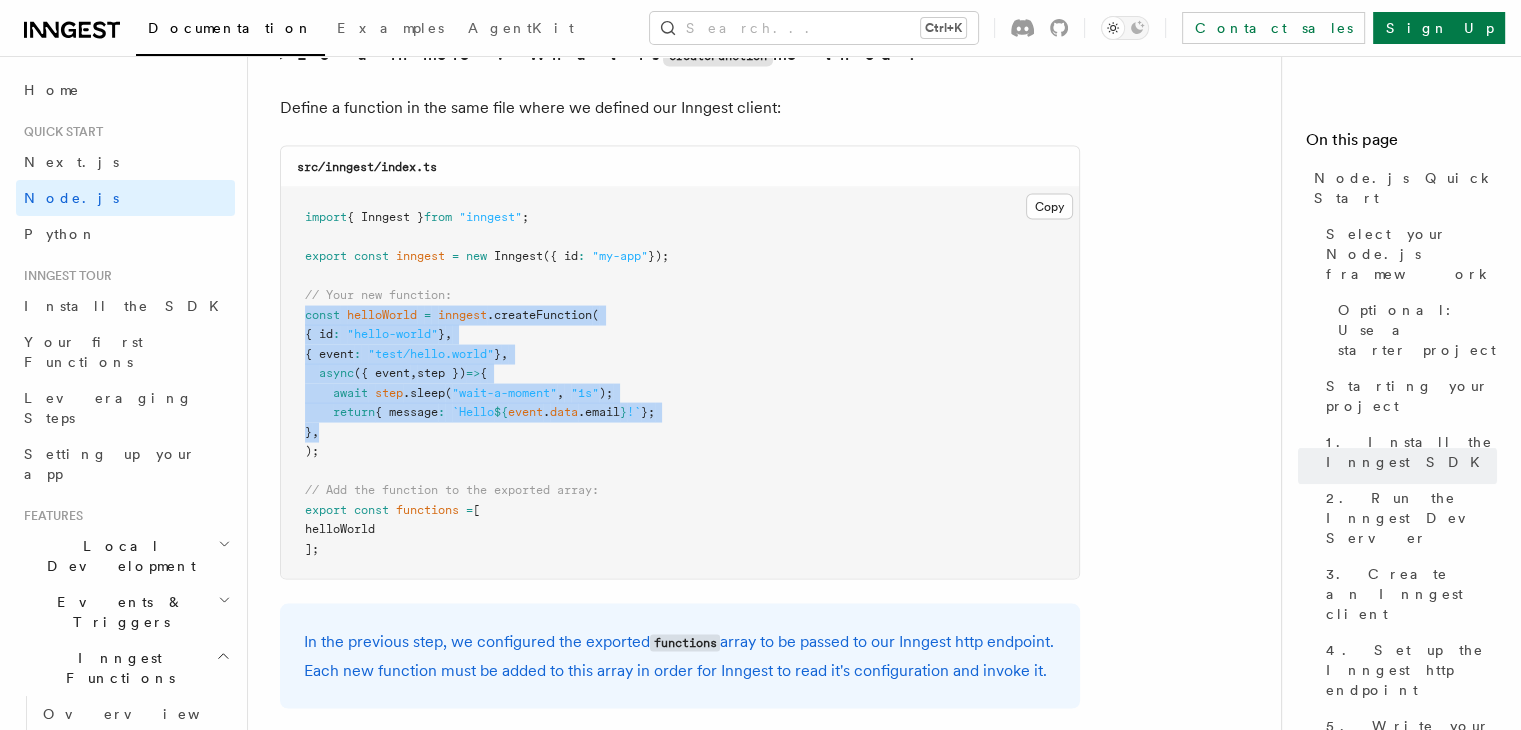 click on "import  { Inngest }  from   "inngest" ;
export   const   inngest   =   new   Inngest ({ id :   "my-app"  });
// Your new function:
const   helloWorld   =   inngest .createFunction (
{ id :   "hello-world"  } ,
{ event :   "test/hello.world"  } ,
async  ({ event ,  step })  =>  {
await   step .sleep ( "wait-a-moment" ,   "1s" );
return  { message :   `Hello  ${ event . data .email } !`  };
} ,
);
// Add the function to the exported array:
export   const   functions   =  [
helloWorld
];" at bounding box center [680, 383] 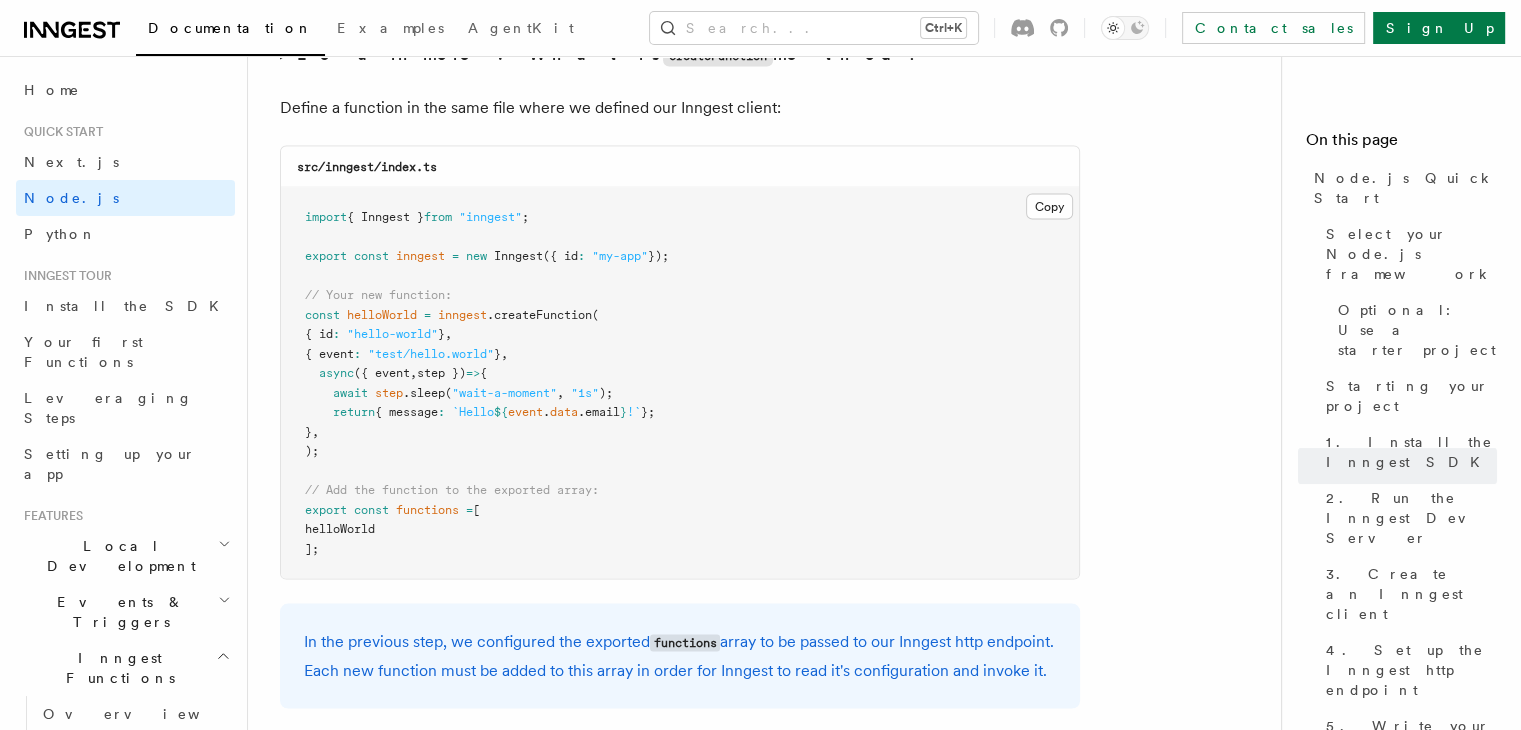 click on "import  { Inngest }  from   "inngest" ;
export   const   inngest   =   new   Inngest ({ id :   "my-app"  });
// Your new function:
const   helloWorld   =   inngest .createFunction (
{ id :   "hello-world"  } ,
{ event :   "test/hello.world"  } ,
async  ({ event ,  step })  =>  {
await   step .sleep ( "wait-a-moment" ,   "1s" );
return  { message :   `Hello  ${ event . data .email } !`  };
} ,
);
// Add the function to the exported array:
export   const   functions   =  [
helloWorld
];" at bounding box center (680, 383) 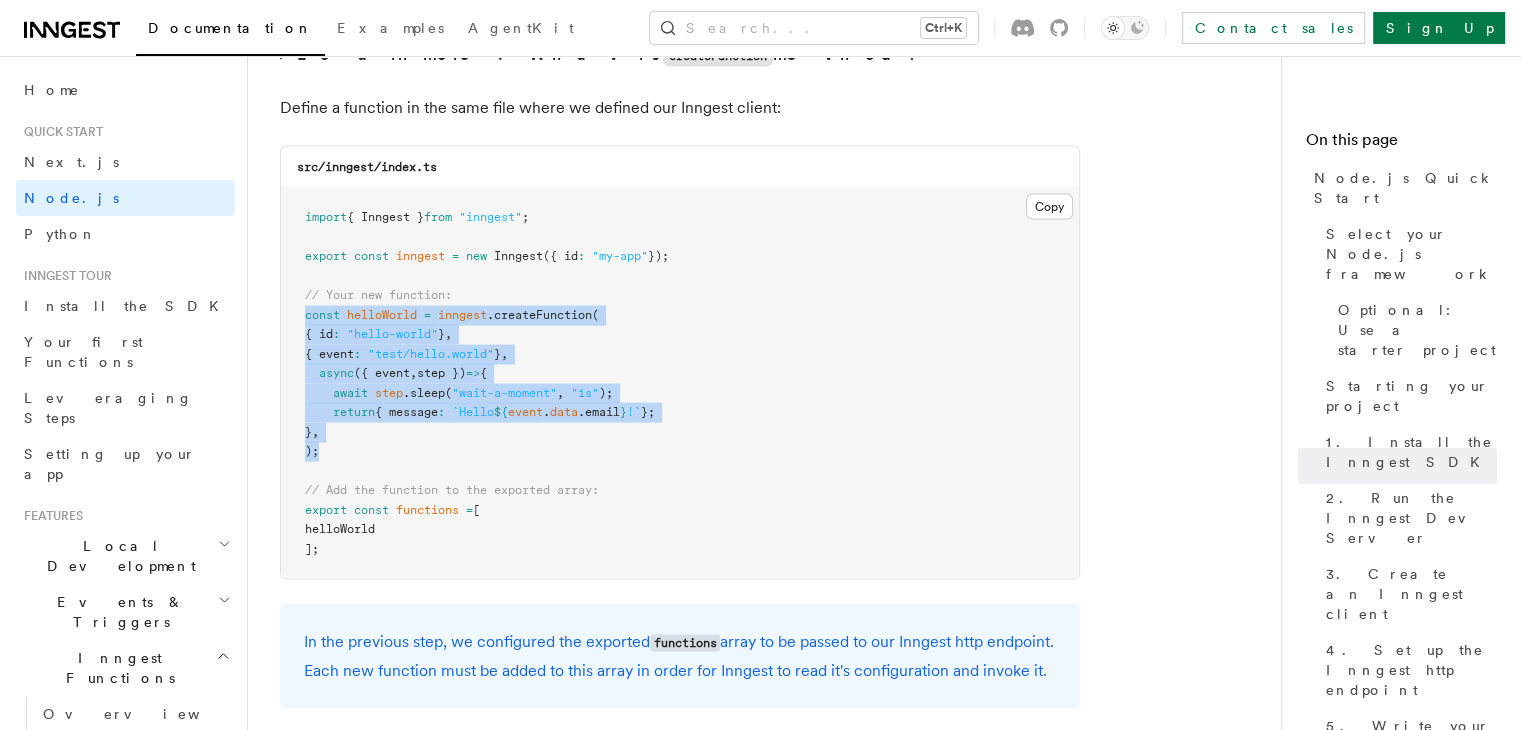 copy on "const helloWorld = inngest.createFunction(
{ id: "hello-world" },
{ event: "test/hello.world" },
async ({ event, step}) => {
await step.sleep("wait-a-moment", "1s");
return { message: `Hello ${event.data.email}!` };
},
);" 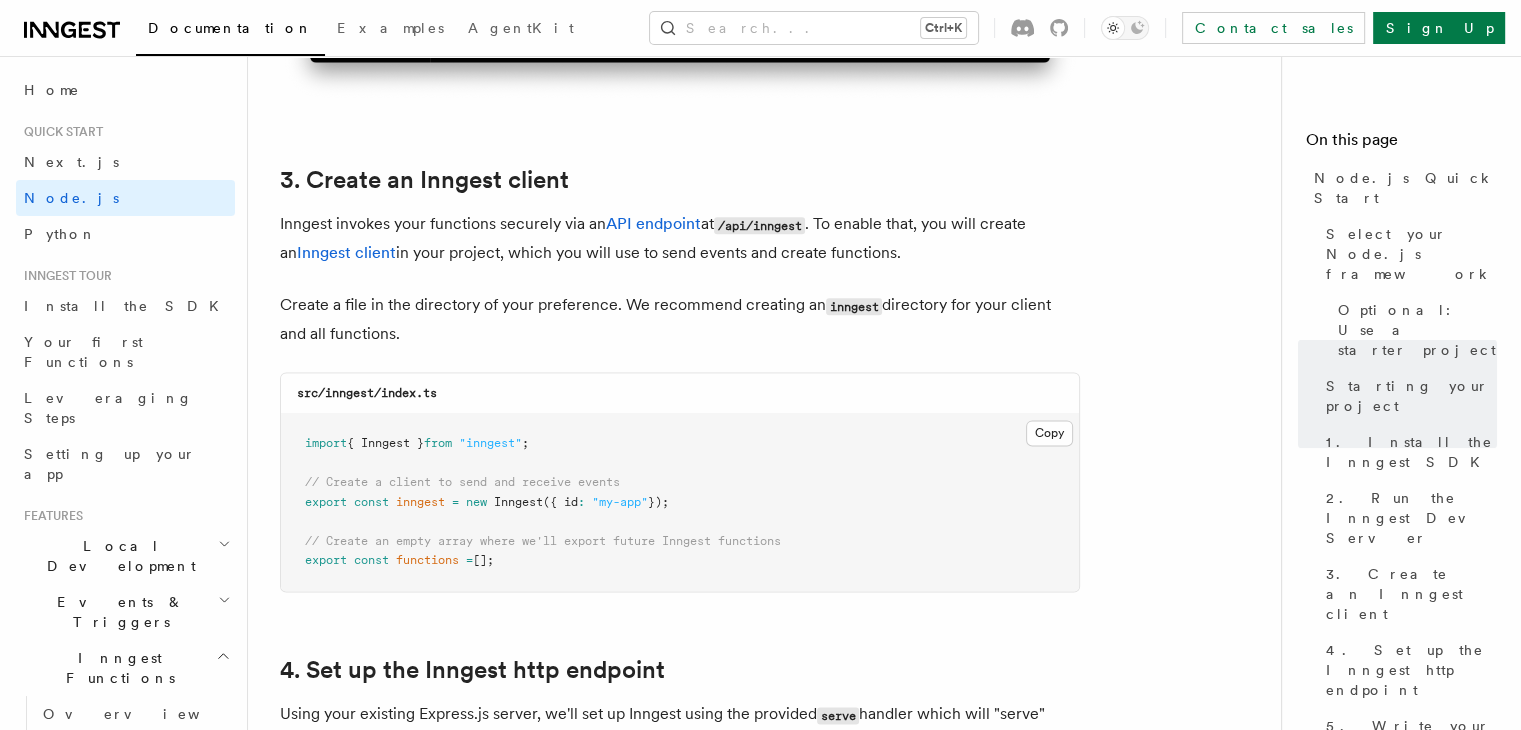 scroll, scrollTop: 2492, scrollLeft: 0, axis: vertical 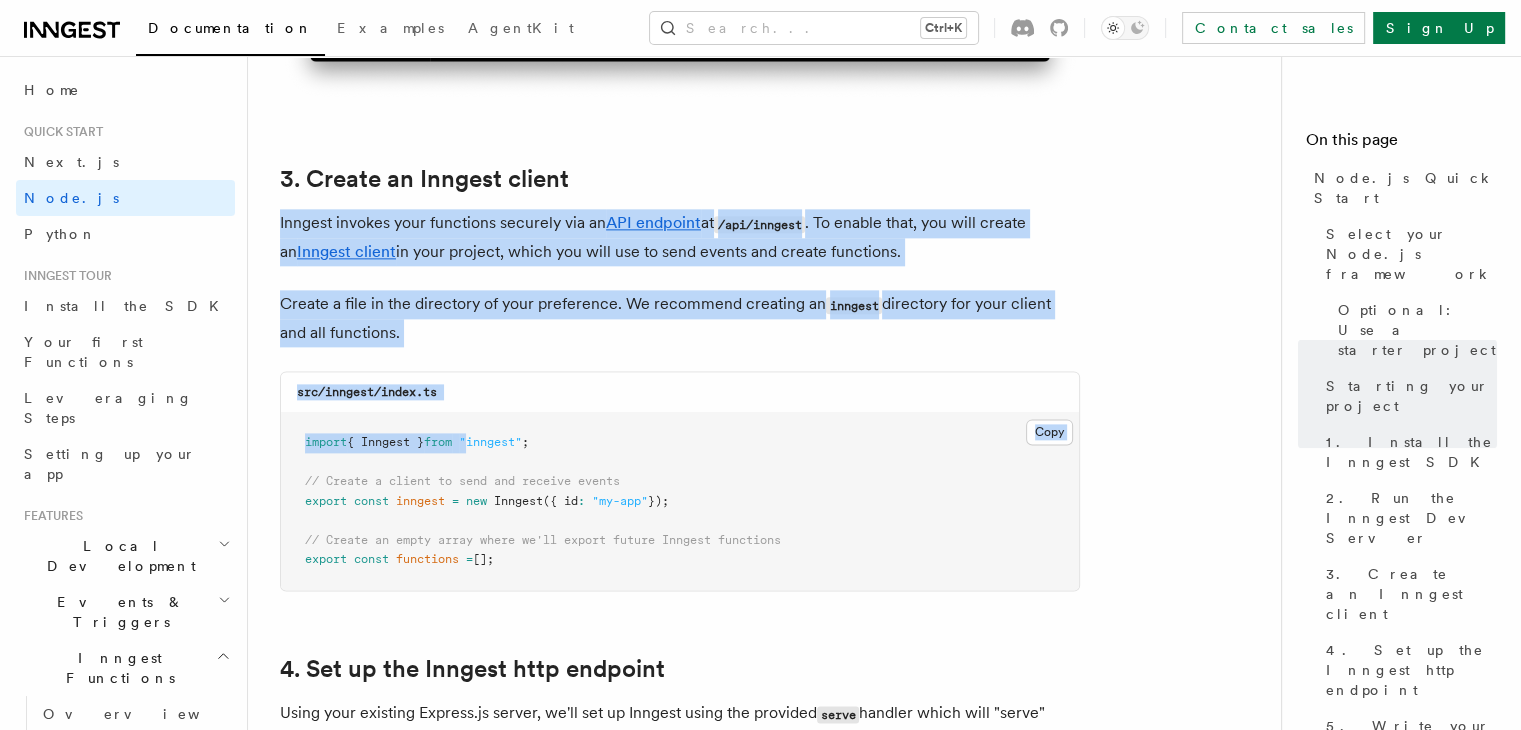 drag, startPoint x: 485, startPoint y: 390, endPoint x: 575, endPoint y: 106, distance: 297.91946 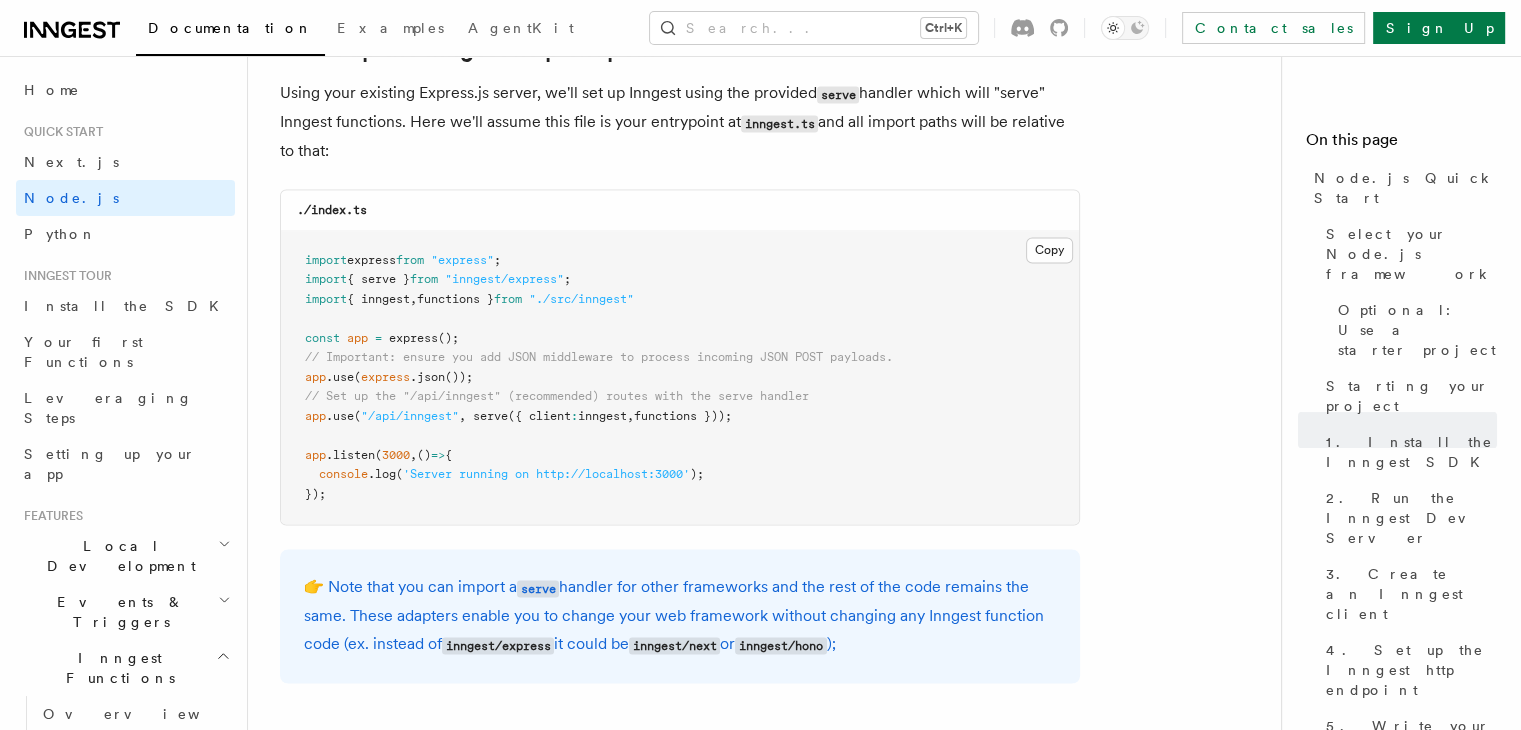 scroll, scrollTop: 3136, scrollLeft: 0, axis: vertical 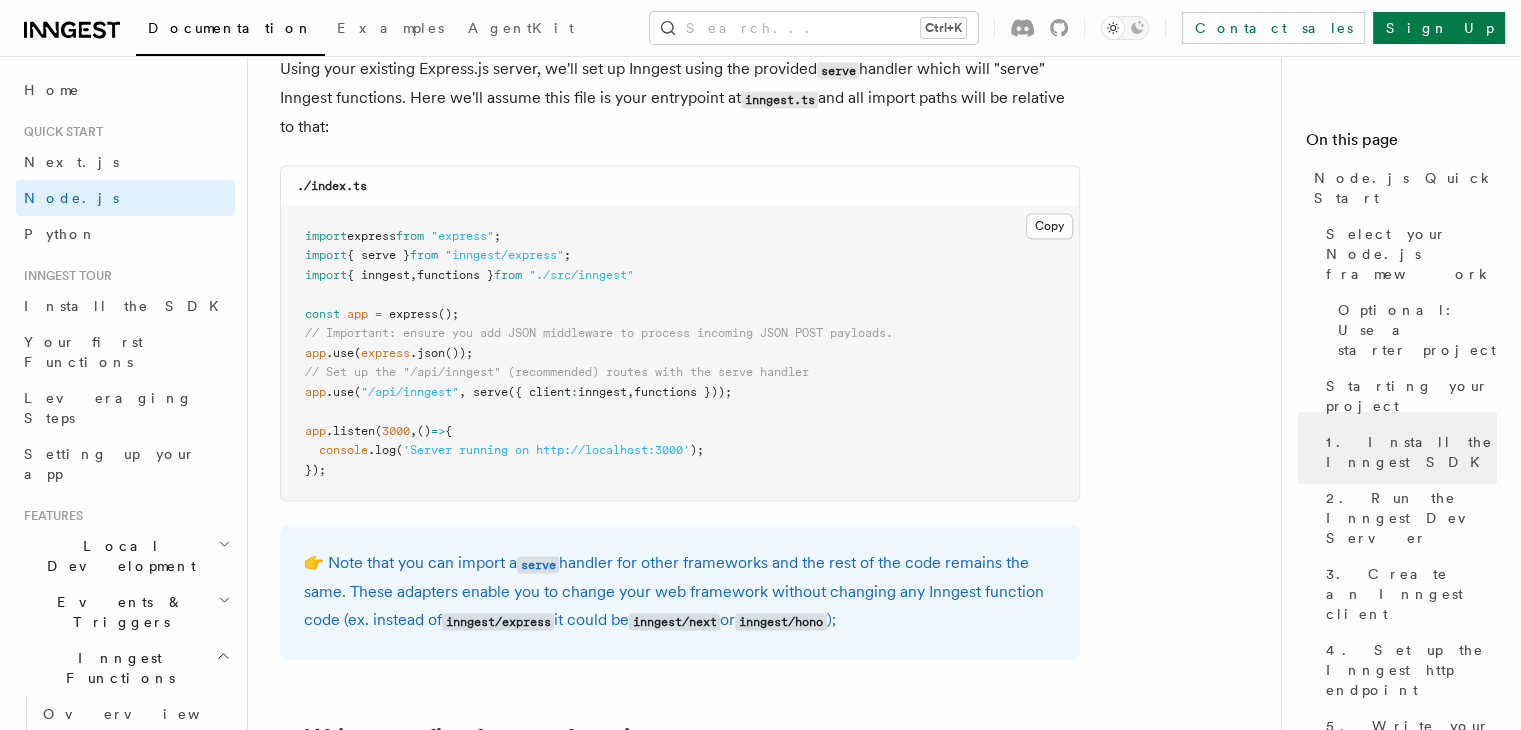 click on "import  express  from   "express" ;
import  { serve }  from   "inngest/express" ;
import  { inngest ,  functions }  from   "./src/inngest"
const   app   =   express ();
// Important: ensure you add JSON middleware to process incoming JSON POST payloads.
app .use ( express .json ());
// Set up the "/api/inngest" (recommended) routes with the serve handler
app .use ( "/api/inngest" ,   serve ({ client :  inngest ,  functions }));
app .listen ( 3000 ,  ()  =>  {
console .log ( 'Server running on http://localhost:3000' );
});" at bounding box center (680, 354) 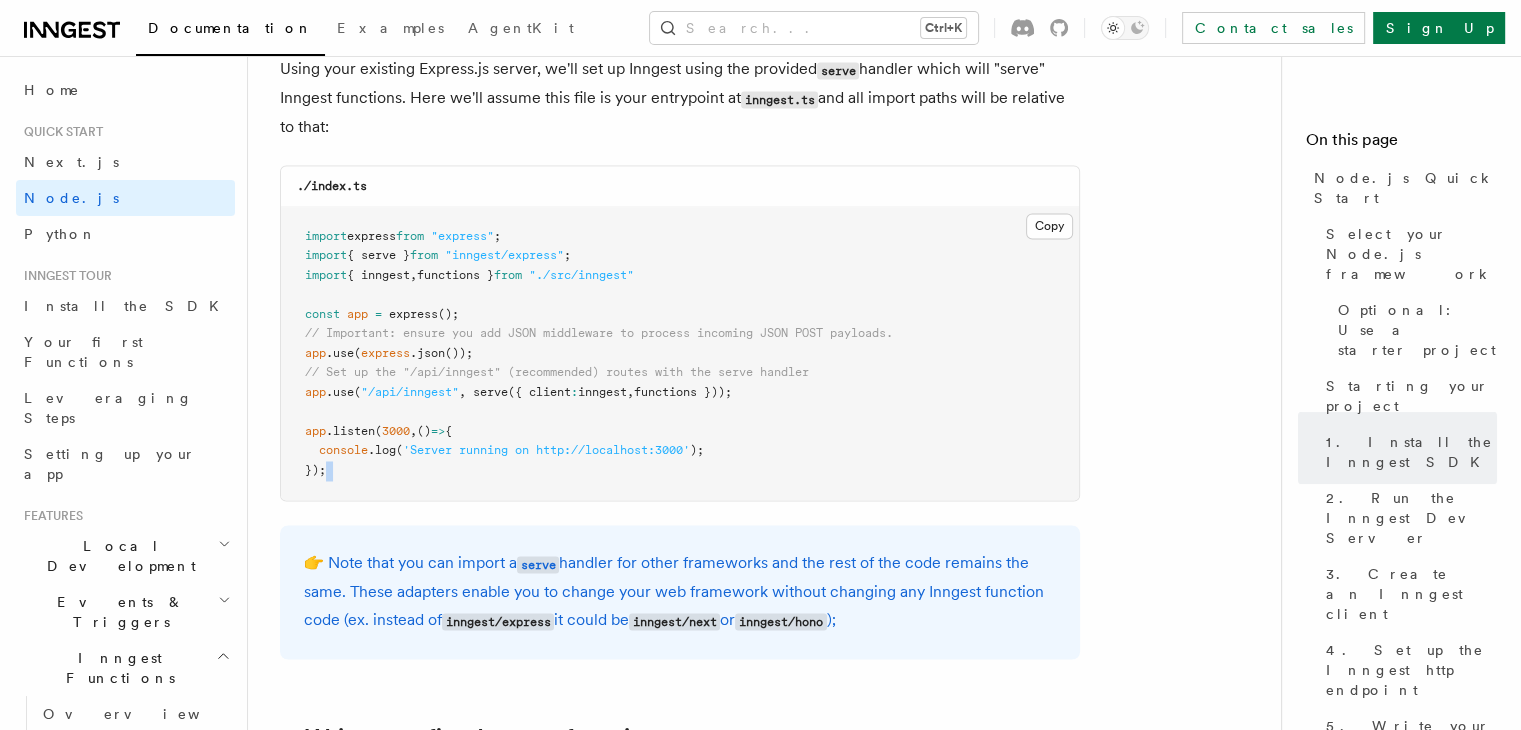 click on "import  express  from   "express" ;
import  { serve }  from   "inngest/express" ;
import  { inngest ,  functions }  from   "./src/inngest"
const   app   =   express ();
// Important: ensure you add JSON middleware to process incoming JSON POST payloads.
app .use ( express .json ());
// Set up the "/api/inngest" (recommended) routes with the serve handler
app .use ( "/api/inngest" ,   serve ({ client :  inngest ,  functions }));
app .listen ( 3000 ,  ()  =>  {
console .log ( 'Server running on http://localhost:3000' );
});" at bounding box center [680, 354] 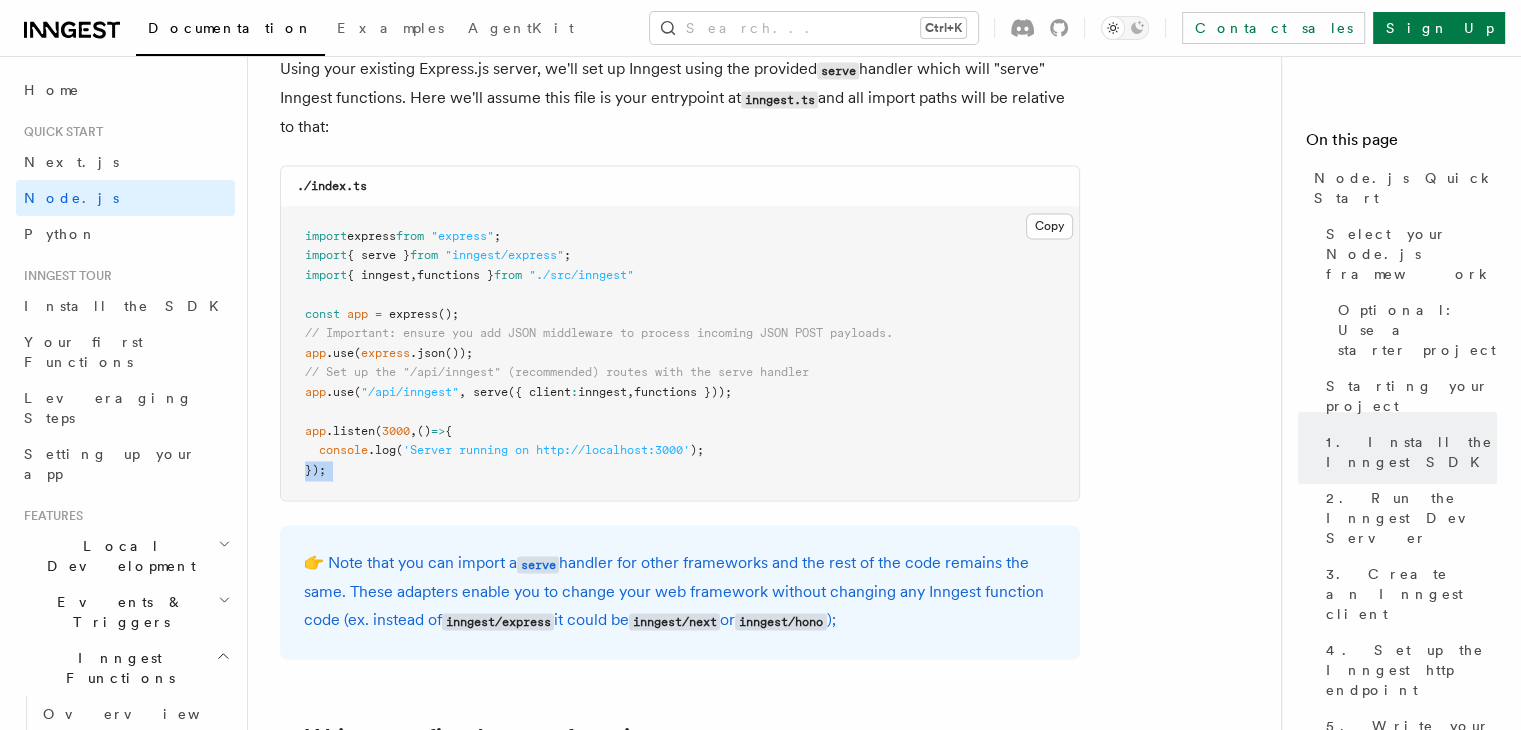 click on "import  express  from   "express" ;
import  { serve }  from   "inngest/express" ;
import  { inngest ,  functions }  from   "./src/inngest"
const   app   =   express ();
// Important: ensure you add JSON middleware to process incoming JSON POST payloads.
app .use ( express .json ());
// Set up the "/api/inngest" (recommended) routes with the serve handler
app .use ( "/api/inngest" ,   serve ({ client :  inngest ,  functions }));
app .listen ( 3000 ,  ()  =>  {
console .log ( 'Server running on http://localhost:3000' );
});" at bounding box center (680, 354) 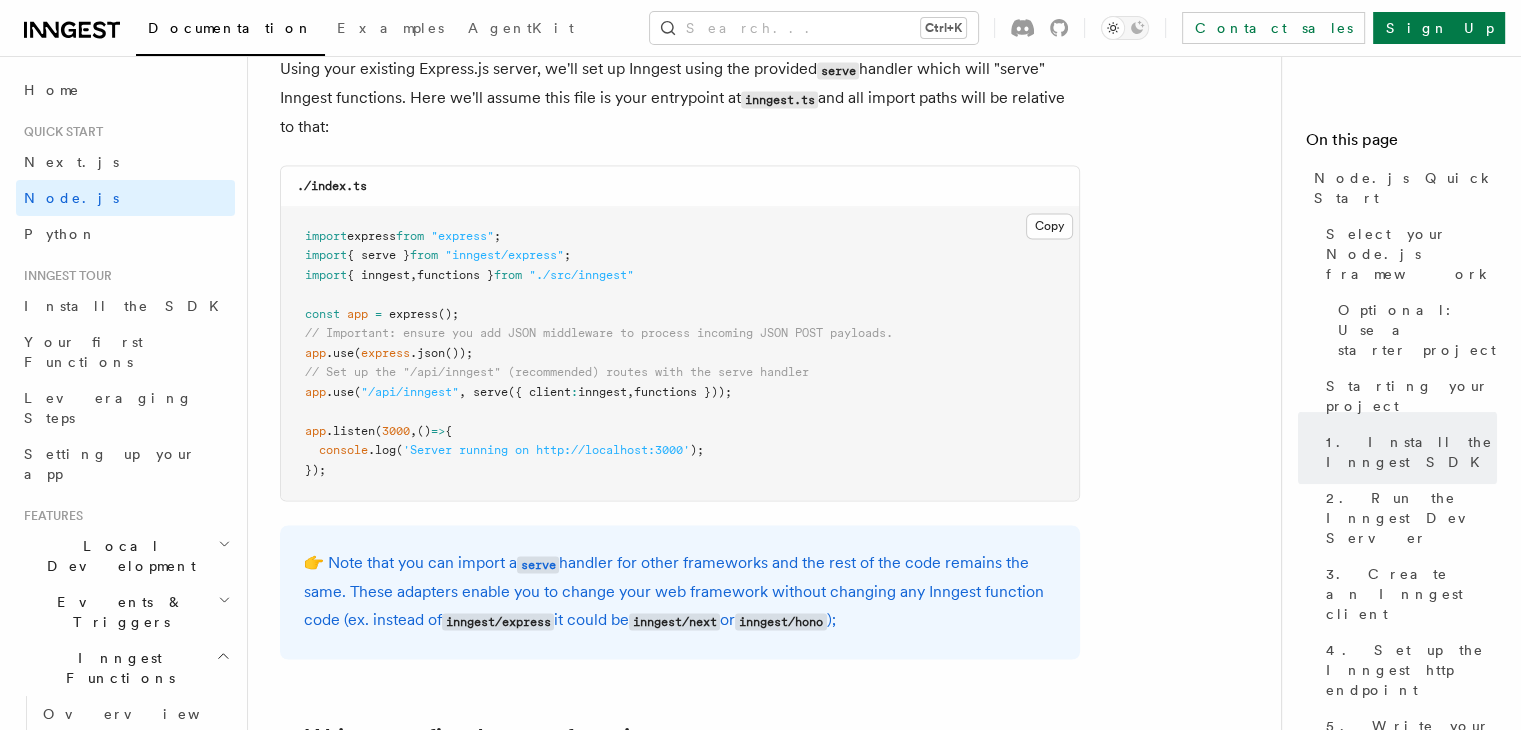 click on "👉 Note that you can import a  serve  handler for other frameworks and the rest of the code remains the same. These adapters enable you to change your web framework without changing any Inngest function code (ex. instead of  inngest/express  it could be  inngest/next  or  inngest/hono );" at bounding box center (680, 592) 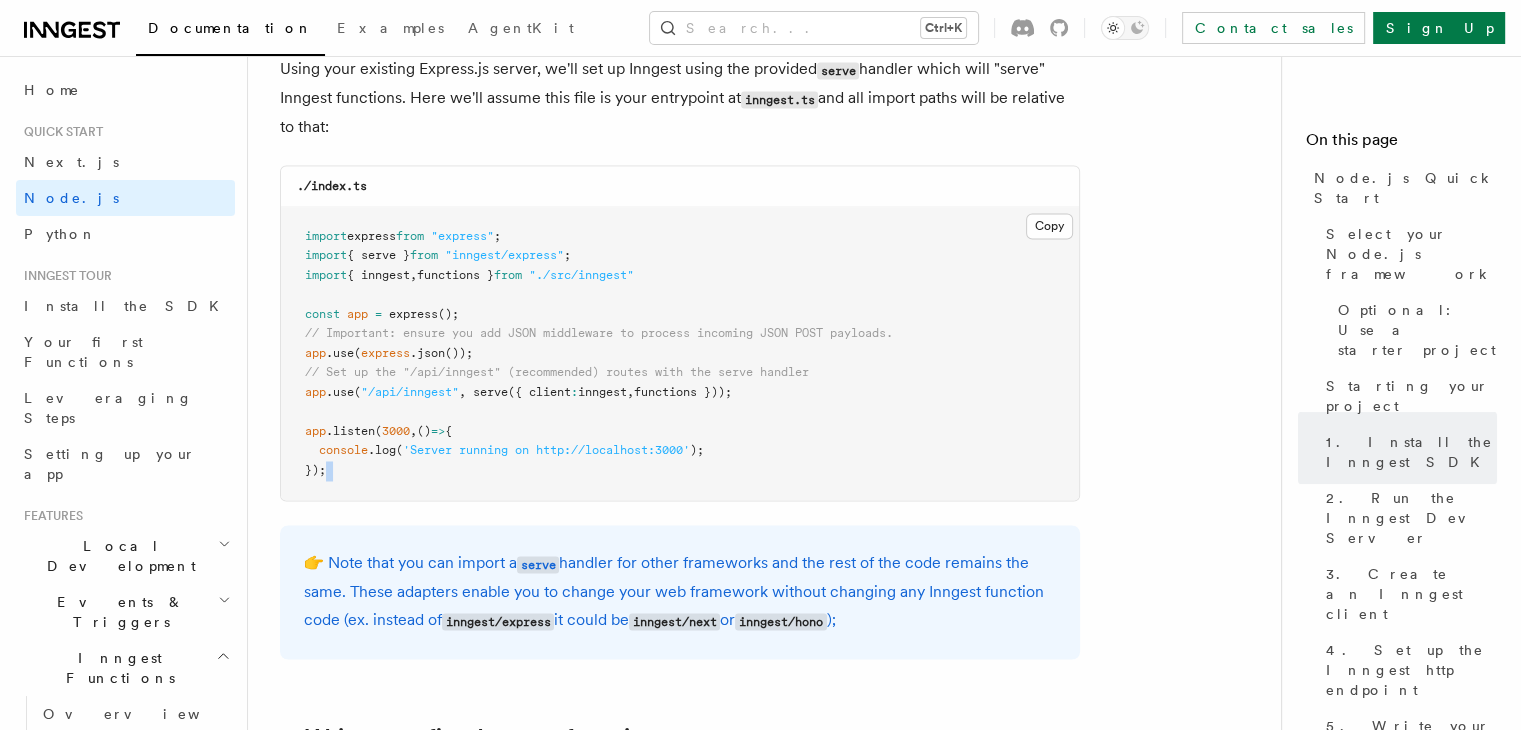 click on "import  express  from   "express" ;
import  { serve }  from   "inngest/express" ;
import  { inngest ,  functions }  from   "./src/inngest"
const   app   =   express ();
// Important: ensure you add JSON middleware to process incoming JSON POST payloads.
app .use ( express .json ());
// Set up the "/api/inngest" (recommended) routes with the serve handler
app .use ( "/api/inngest" ,   serve ({ client :  inngest ,  functions }));
app .listen ( 3000 ,  ()  =>  {
console .log ( 'Server running on http://localhost:3000' );
});" at bounding box center (680, 354) 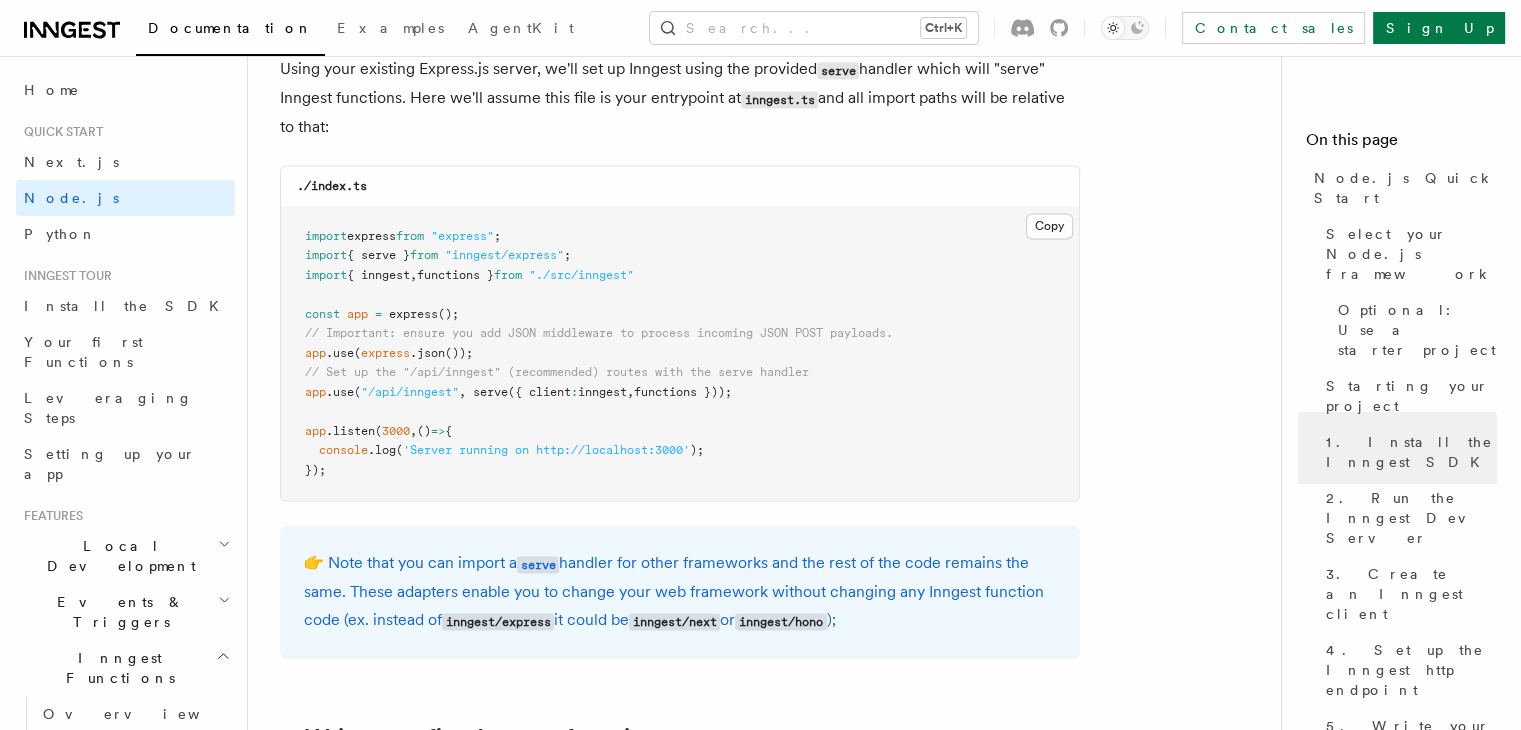 click on "Quick start Node.js Quick Start
In this tutorial you will add Inngest to a Node.js app to easily run background tasks and build complex workflows.
Inngest makes it easy to build, manage, and execute durable functions. Some use cases include scheduling drip marketing campaigns, building payment flows, or chaining LLM interactions.
By the end of this ten-minute tutorial you will:
Set up and run Inngest on your machine.
Write your first Inngest function.
Trigger your function from your app and through Inngest Dev Server.
Let's get started!
Select your Node.js framework
Choose your preferred Node.js web framework to get started. This guide uses ESM (ECMAScript Modules), but it also works for Common.js with typical modifications.
Express.js Fastify Inngest works with any Node, Bun or Deno backend framework,but this tutorial will focus on some of the most popular frameworks. Optional: Use a starter project Starting your project tsx  or  nodemon  for automatically restarting on file save: tsx" at bounding box center [772, 3646] 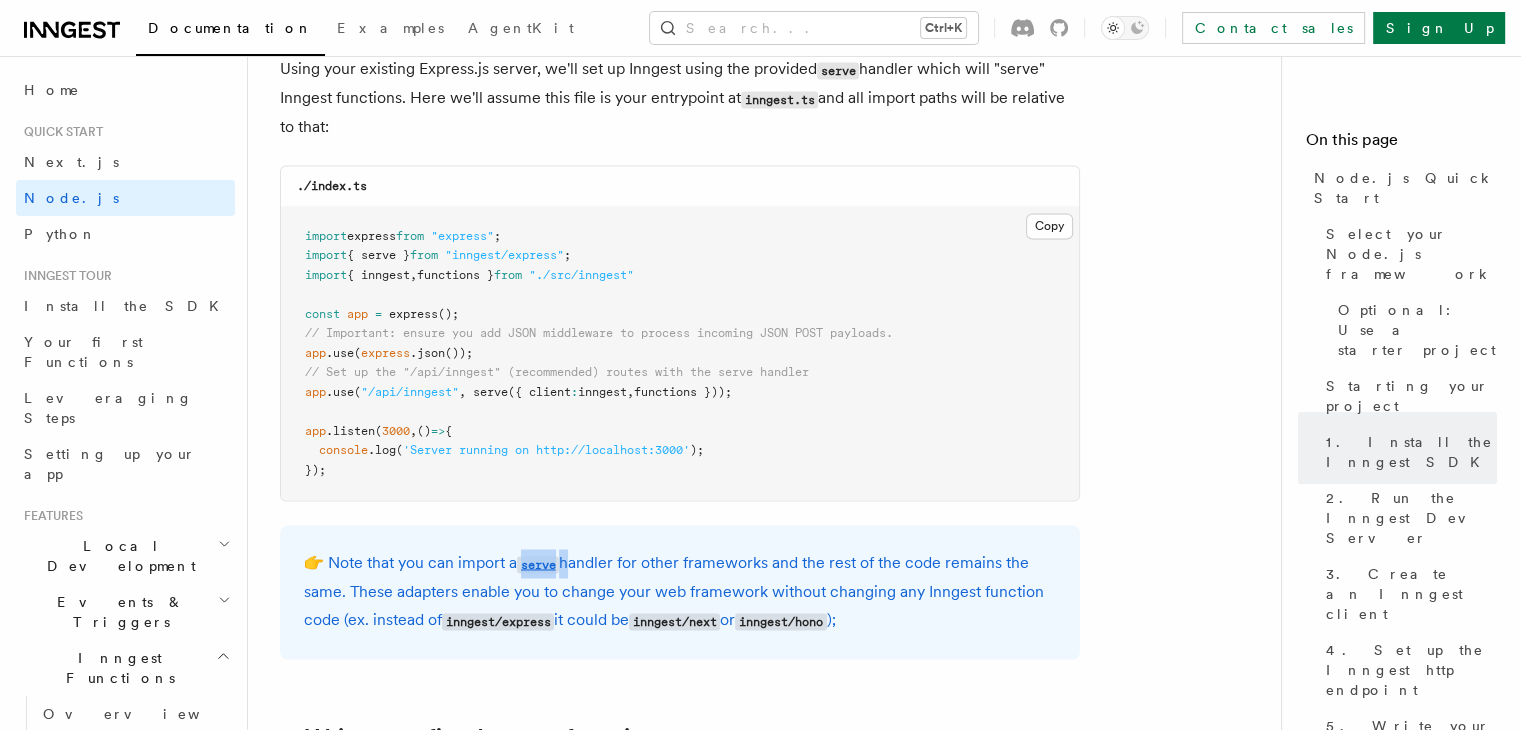 click on "Quick start Node.js Quick Start
In this tutorial you will add Inngest to a Node.js app to easily run background tasks and build complex workflows.
Inngest makes it easy to build, manage, and execute durable functions. Some use cases include scheduling drip marketing campaigns, building payment flows, or chaining LLM interactions.
By the end of this ten-minute tutorial you will:
Set up and run Inngest on your machine.
Write your first Inngest function.
Trigger your function from your app and through Inngest Dev Server.
Let's get started!
Select your Node.js framework
Choose your preferred Node.js web framework to get started. This guide uses ESM (ECMAScript Modules), but it also works for Common.js with typical modifications.
Express.js Fastify Inngest works with any Node, Bun or Deno backend framework,but this tutorial will focus on some of the most popular frameworks. Optional: Use a starter project Starting your project tsx  or  nodemon  for automatically restarting on file save: tsx" at bounding box center [772, 3646] 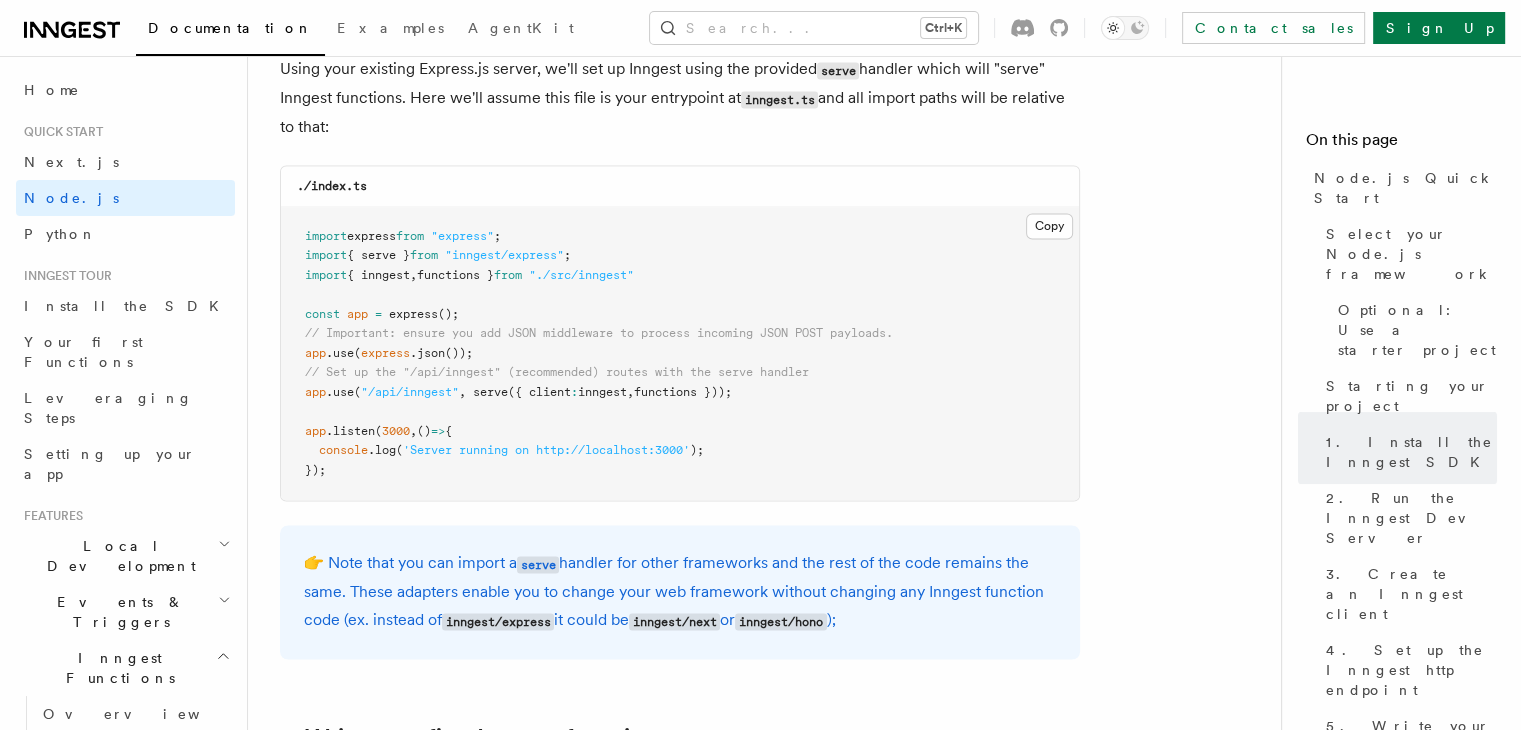 click on "import  express  from   "express" ;
import  { serve }  from   "inngest/express" ;
import  { inngest ,  functions }  from   "./src/inngest"
const   app   =   express ();
// Important: ensure you add JSON middleware to process incoming JSON POST payloads.
app .use ( express .json ());
// Set up the "/api/inngest" (recommended) routes with the serve handler
app .use ( "/api/inngest" ,   serve ({ client :  inngest ,  functions }));
app .listen ( 3000 ,  ()  =>  {
console .log ( 'Server running on http://localhost:3000' );
});" at bounding box center [680, 354] 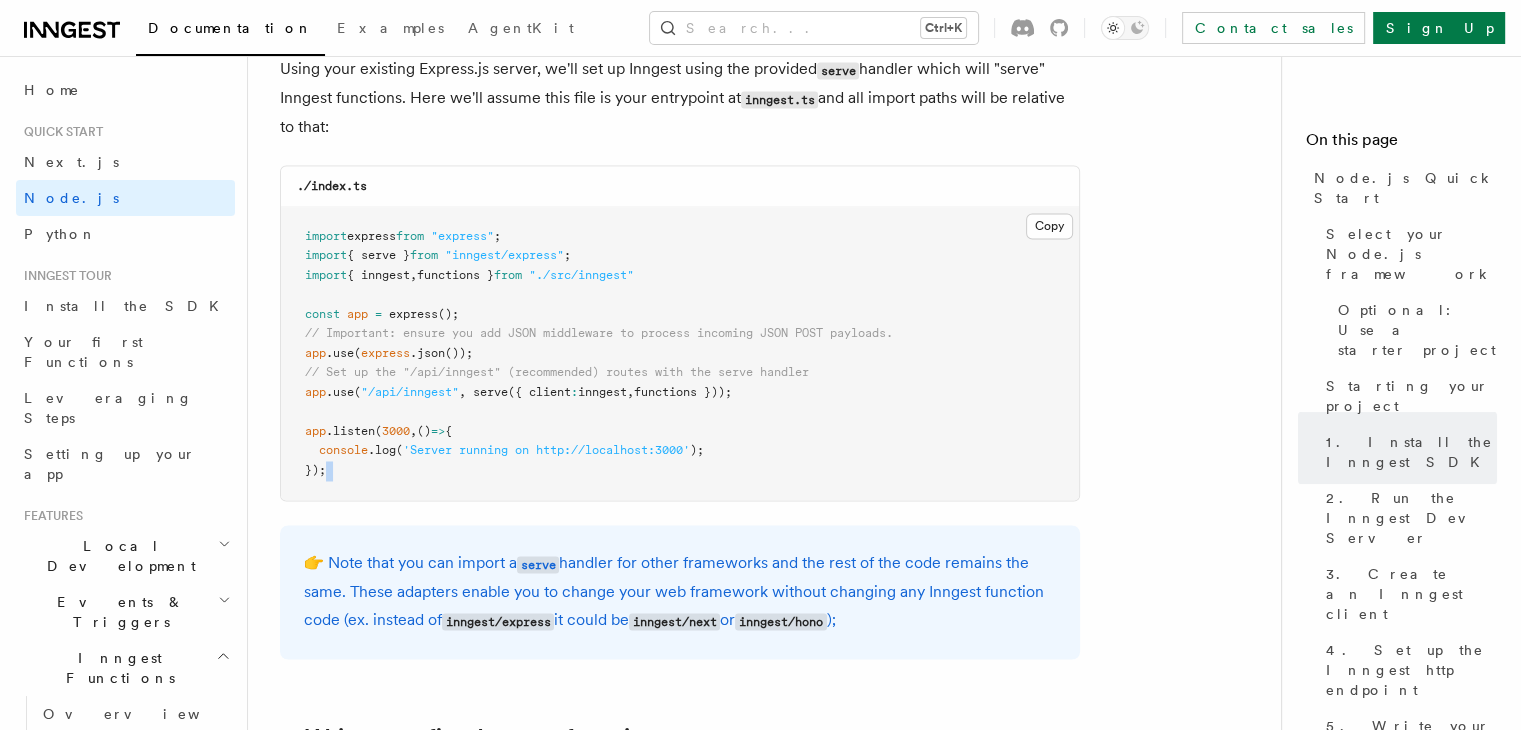 click on "import  express  from   "express" ;
import  { serve }  from   "inngest/express" ;
import  { inngest ,  functions }  from   "./src/inngest"
const   app   =   express ();
// Important: ensure you add JSON middleware to process incoming JSON POST payloads.
app .use ( express .json ());
// Set up the "/api/inngest" (recommended) routes with the serve handler
app .use ( "/api/inngest" ,   serve ({ client :  inngest ,  functions }));
app .listen ( 3000 ,  ()  =>  {
console .log ( 'Server running on http://localhost:3000' );
});" at bounding box center (680, 354) 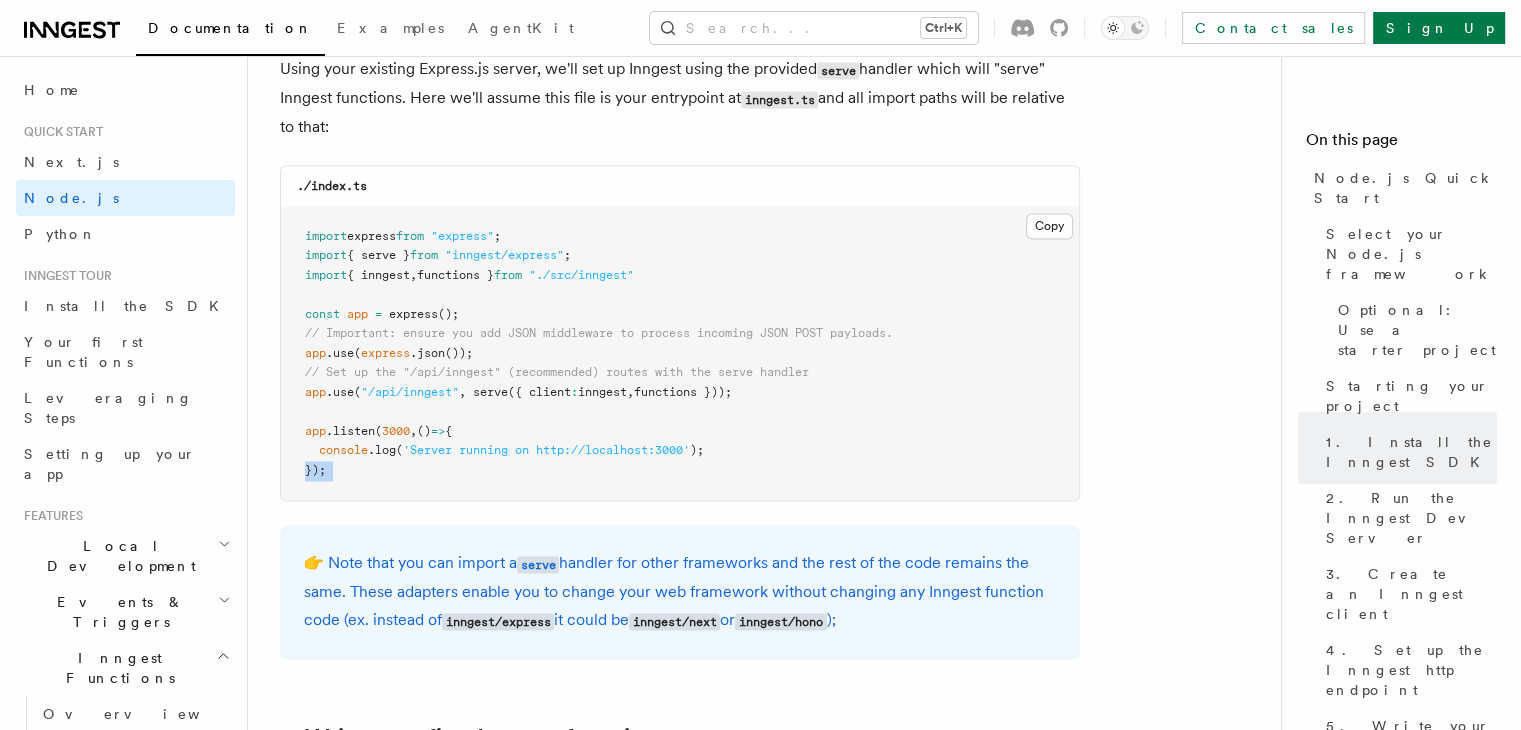 click on "import  express  from   "express" ;
import  { serve }  from   "inngest/express" ;
import  { inngest ,  functions }  from   "./src/inngest"
const   app   =   express ();
// Important: ensure you add JSON middleware to process incoming JSON POST payloads.
app .use ( express .json ());
// Set up the "/api/inngest" (recommended) routes with the serve handler
app .use ( "/api/inngest" ,   serve ({ client :  inngest ,  functions }));
app .listen ( 3000 ,  ()  =>  {
console .log ( 'Server running on http://localhost:3000' );
});" at bounding box center (680, 354) 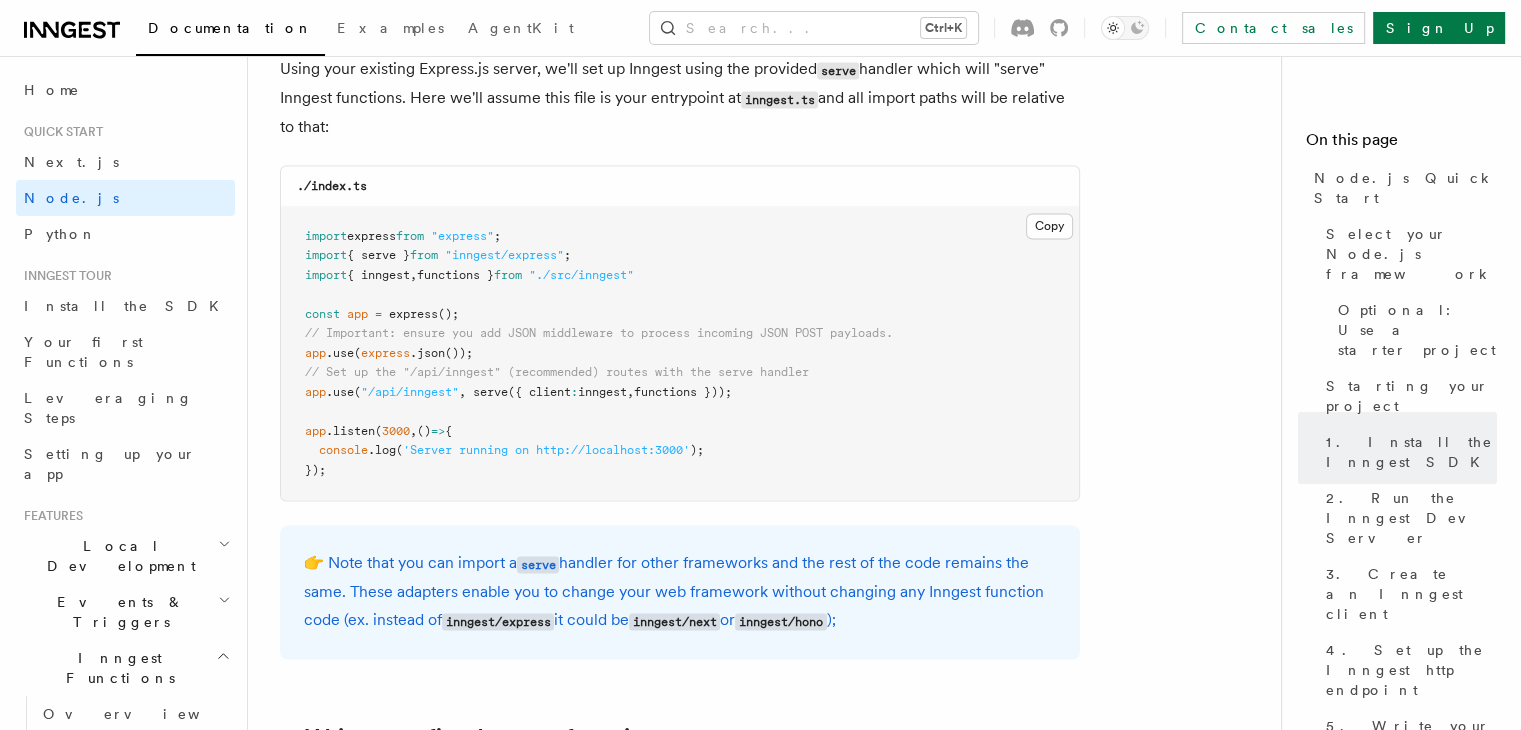 click on "import  express  from   "express" ;
import  { serve }  from   "inngest/express" ;
import  { inngest ,  functions }  from   "./src/inngest"
const   app   =   express ();
// Important: ensure you add JSON middleware to process incoming JSON POST payloads.
app .use ( express .json ());
// Set up the "/api/inngest" (recommended) routes with the serve handler
app .use ( "/api/inngest" ,   serve ({ client :  inngest ,  functions }));
app .listen ( 3000 ,  ()  =>  {
console .log ( 'Server running on http://localhost:3000' );
});" at bounding box center (680, 354) 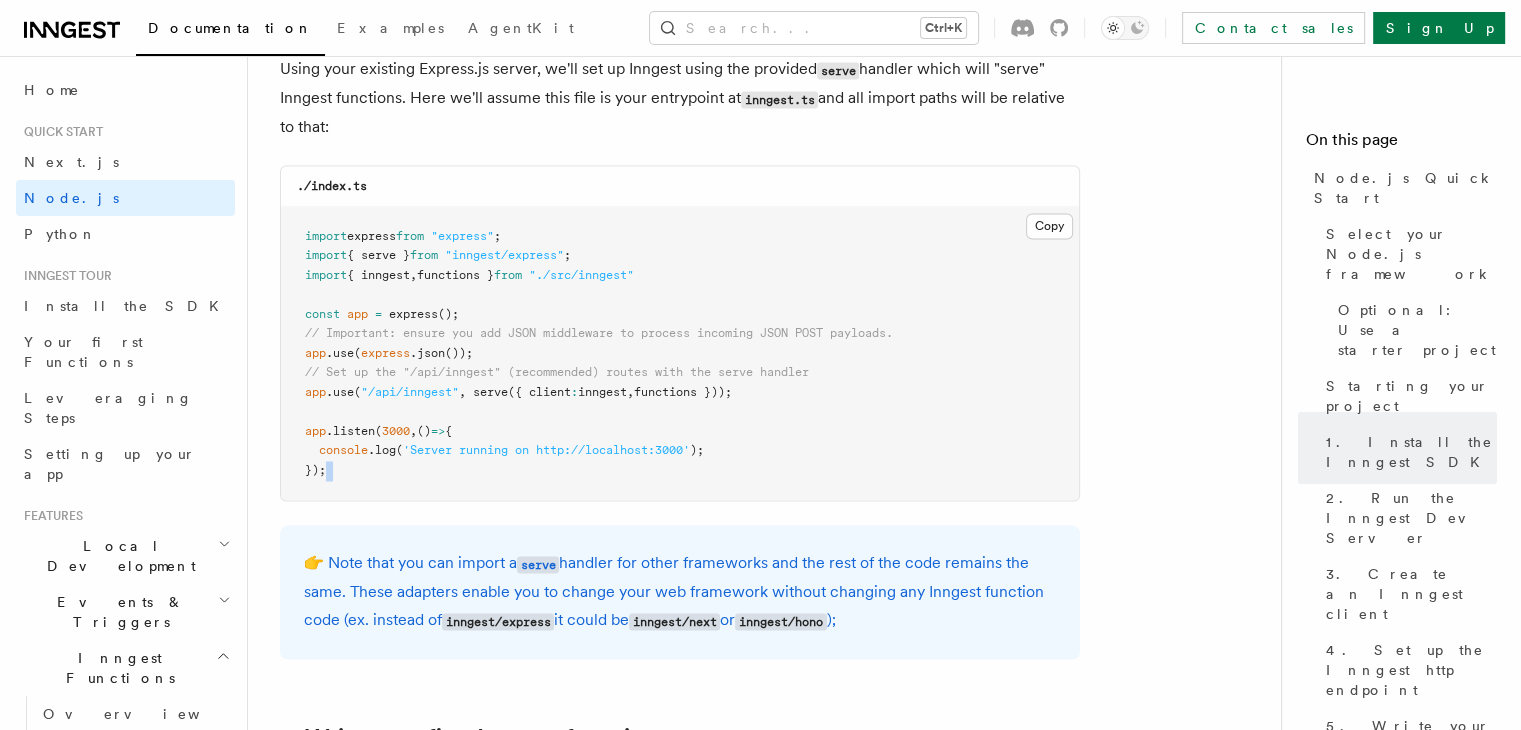 click on "import  express  from   "express" ;
import  { serve }  from   "inngest/express" ;
import  { inngest ,  functions }  from   "./src/inngest"
const   app   =   express ();
// Important: ensure you add JSON middleware to process incoming JSON POST payloads.
app .use ( express .json ());
// Set up the "/api/inngest" (recommended) routes with the serve handler
app .use ( "/api/inngest" ,   serve ({ client :  inngest ,  functions }));
app .listen ( 3000 ,  ()  =>  {
console .log ( 'Server running on http://localhost:3000' );
});" at bounding box center [680, 354] 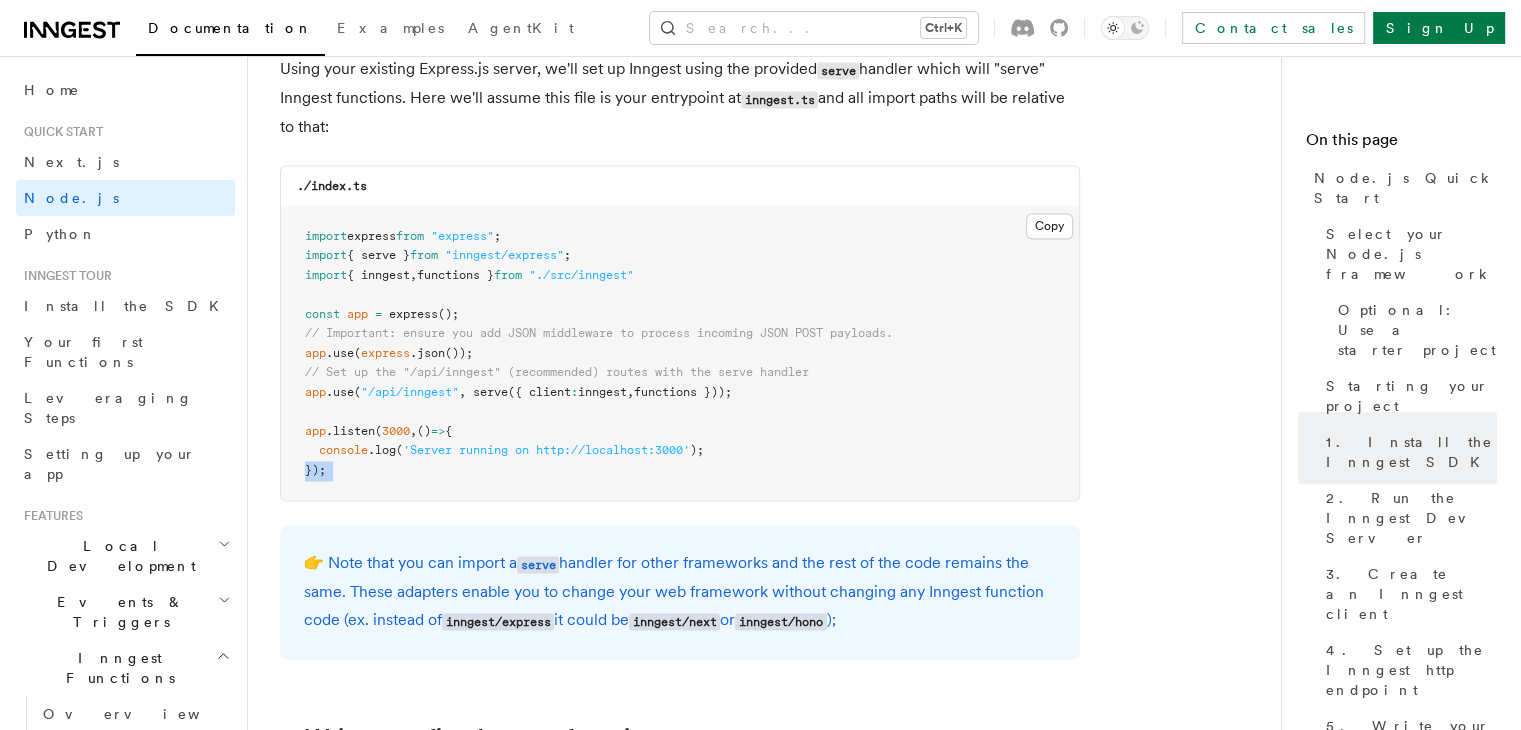 click on "import  express  from   "express" ;
import  { serve }  from   "inngest/express" ;
import  { inngest ,  functions }  from   "./src/inngest"
const   app   =   express ();
// Important: ensure you add JSON middleware to process incoming JSON POST payloads.
app .use ( express .json ());
// Set up the "/api/inngest" (recommended) routes with the serve handler
app .use ( "/api/inngest" ,   serve ({ client :  inngest ,  functions }));
app .listen ( 3000 ,  ()  =>  {
console .log ( 'Server running on http://localhost:3000' );
});" at bounding box center [680, 354] 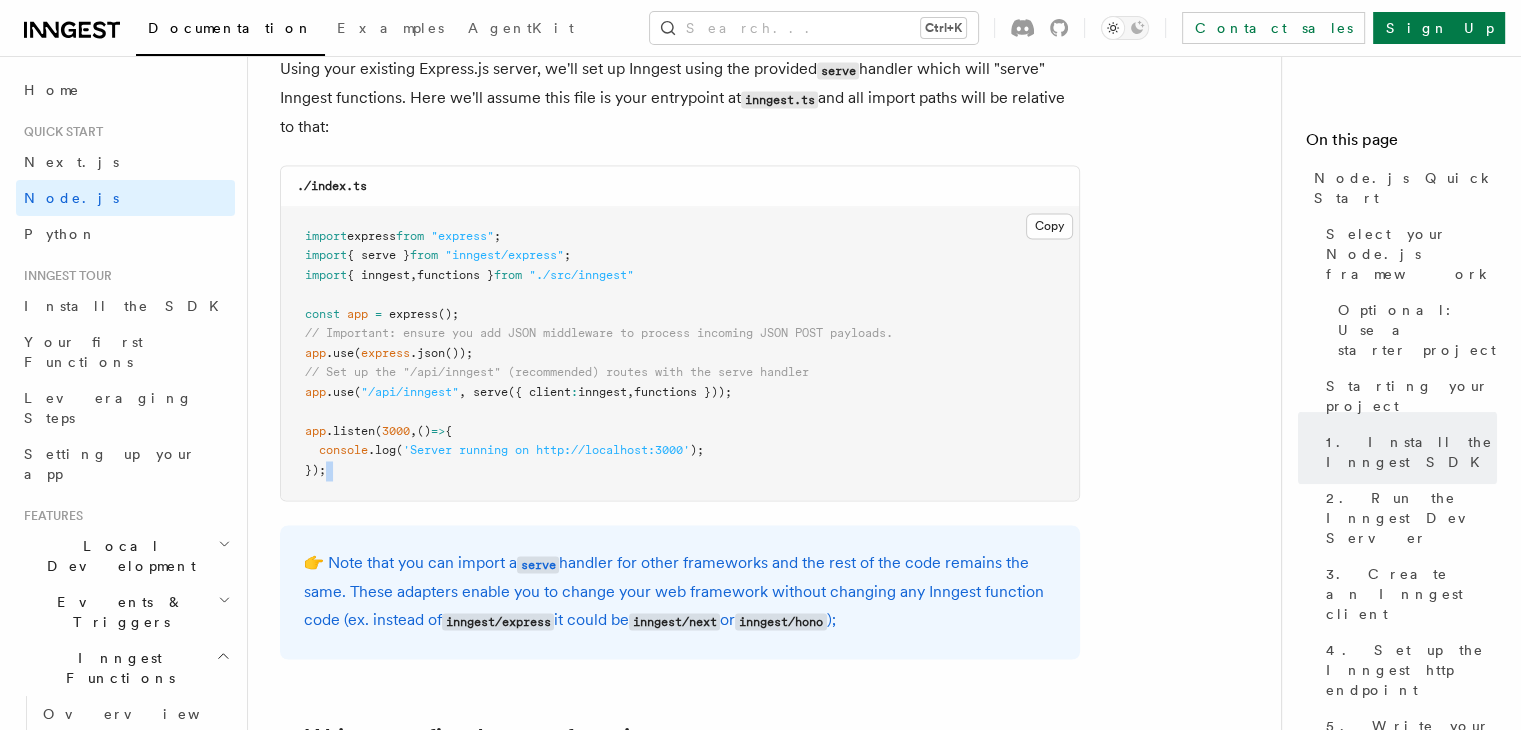 click on "import  express  from   "express" ;
import  { serve }  from   "inngest/express" ;
import  { inngest ,  functions }  from   "./src/inngest"
const   app   =   express ();
// Important: ensure you add JSON middleware to process incoming JSON POST payloads.
app .use ( express .json ());
// Set up the "/api/inngest" (recommended) routes with the serve handler
app .use ( "/api/inngest" ,   serve ({ client :  inngest ,  functions }));
app .listen ( 3000 ,  ()  =>  {
console .log ( 'Server running on http://localhost:3000' );
});" at bounding box center (680, 354) 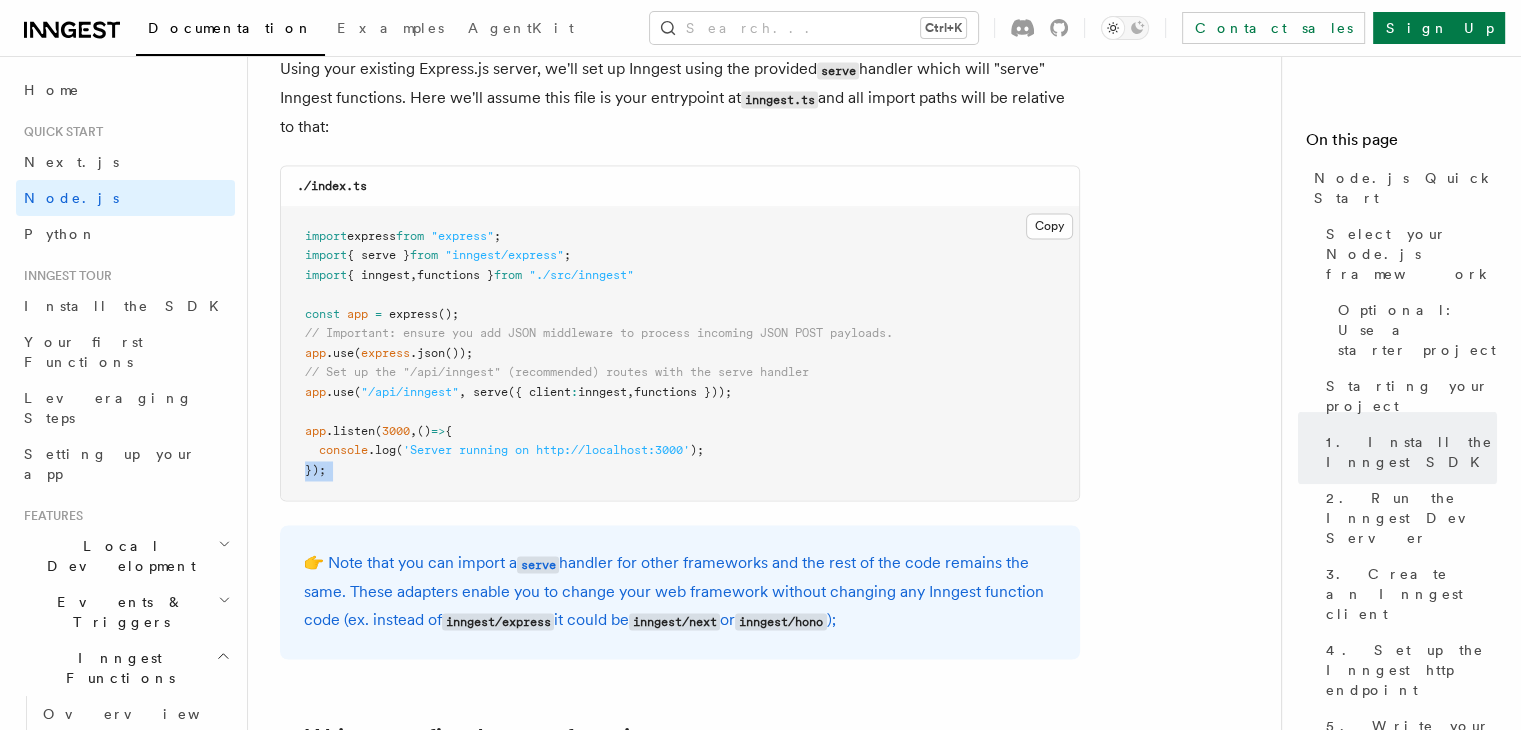 click on "import  express  from   "express" ;
import  { serve }  from   "inngest/express" ;
import  { inngest ,  functions }  from   "./src/inngest"
const   app   =   express ();
// Important: ensure you add JSON middleware to process incoming JSON POST payloads.
app .use ( express .json ());
// Set up the "/api/inngest" (recommended) routes with the serve handler
app .use ( "/api/inngest" ,   serve ({ client :  inngest ,  functions }));
app .listen ( 3000 ,  ()  =>  {
console .log ( 'Server running on http://localhost:3000' );
});" at bounding box center (680, 354) 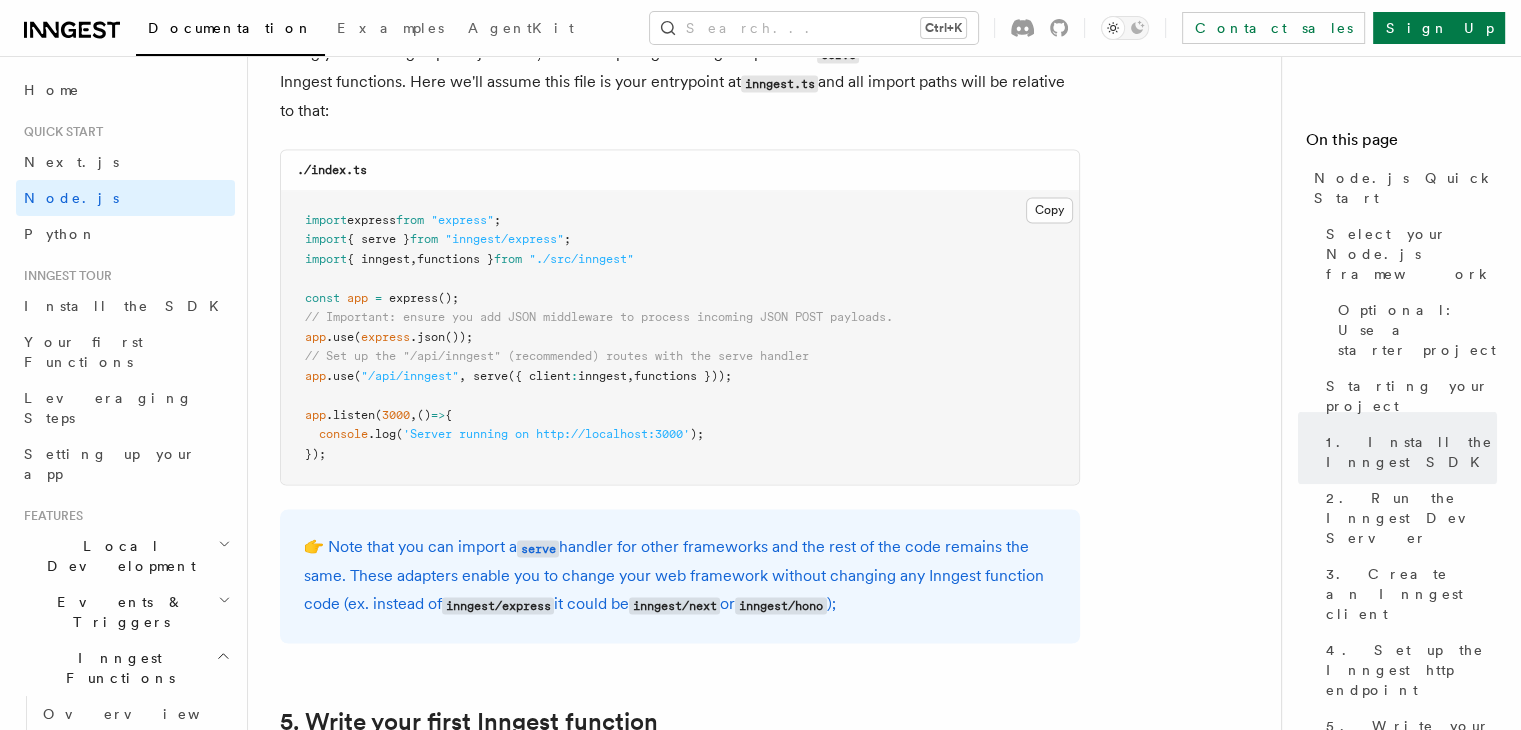 scroll, scrollTop: 3153, scrollLeft: 0, axis: vertical 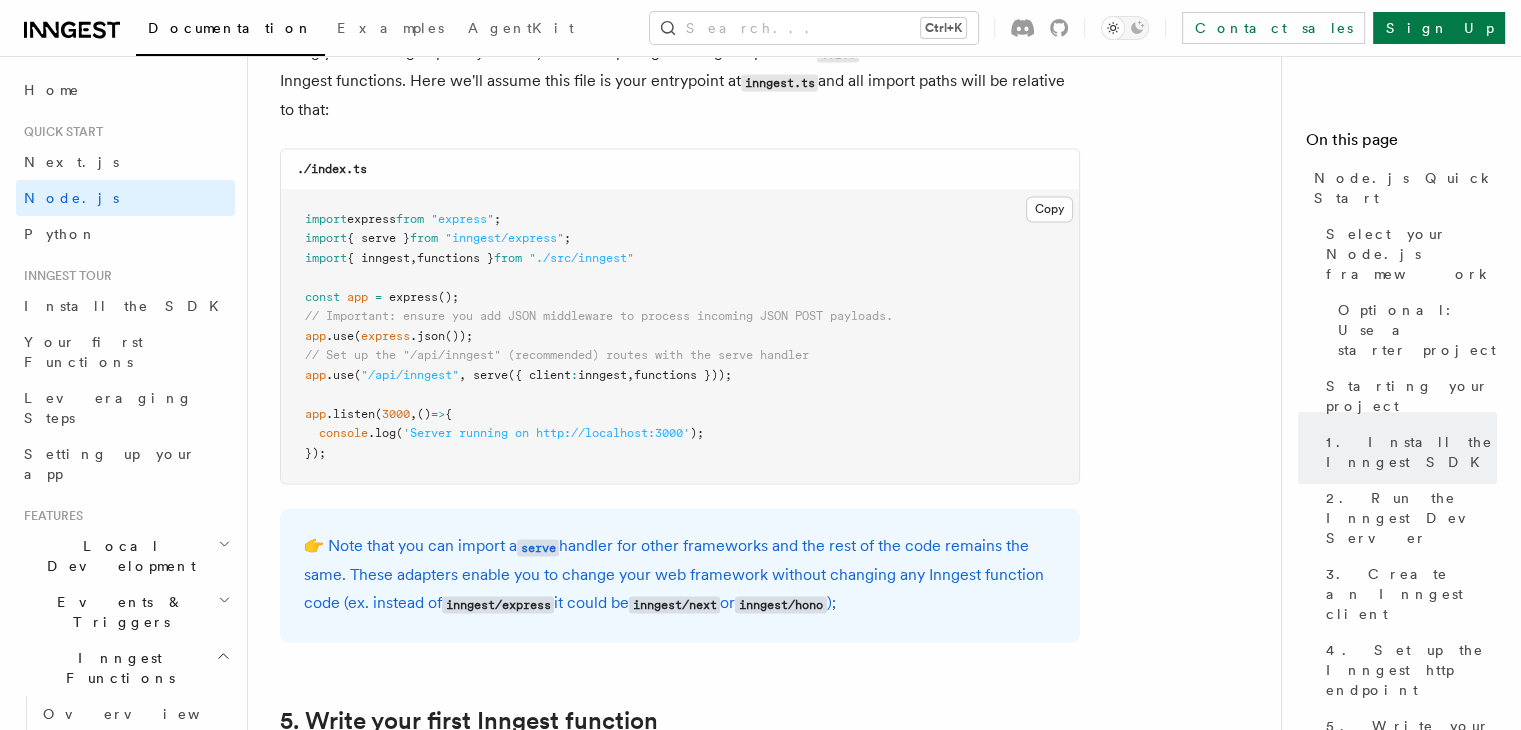 click on "serve" at bounding box center [490, 375] 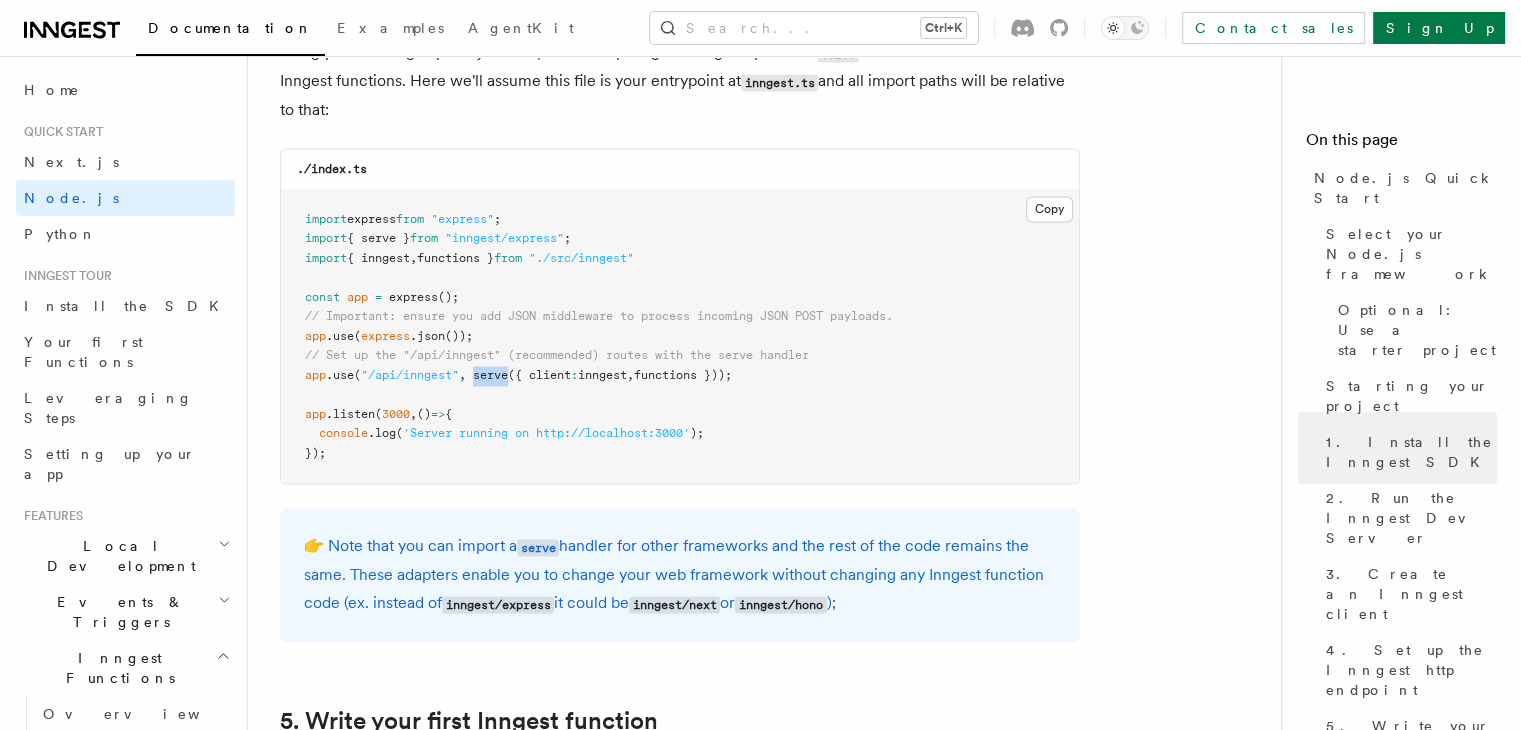 click on "serve" at bounding box center [490, 375] 